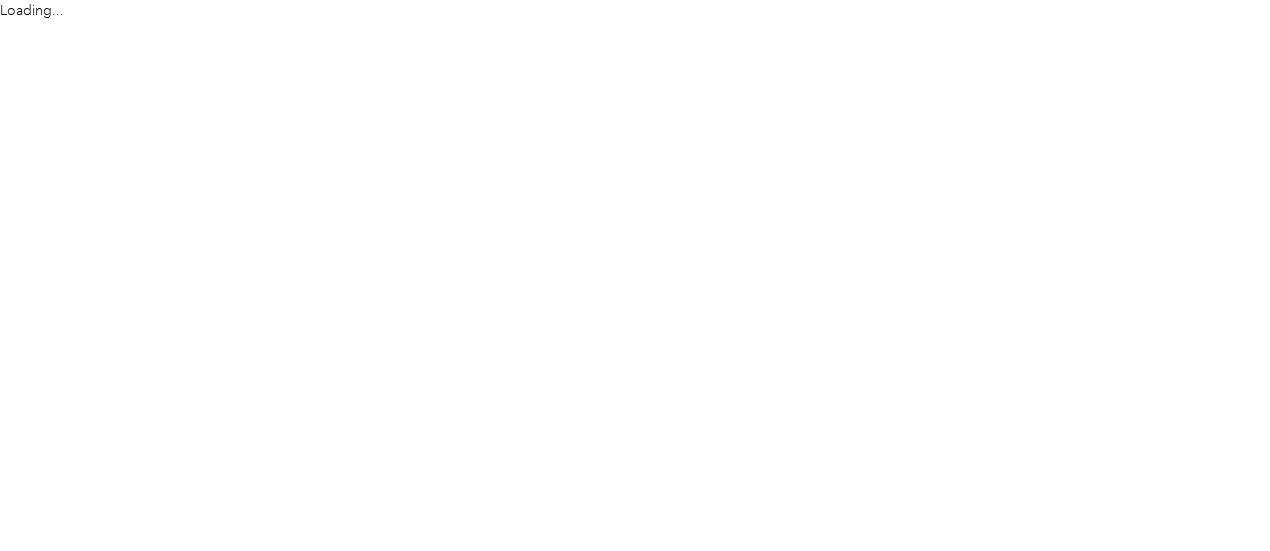 scroll, scrollTop: 0, scrollLeft: 0, axis: both 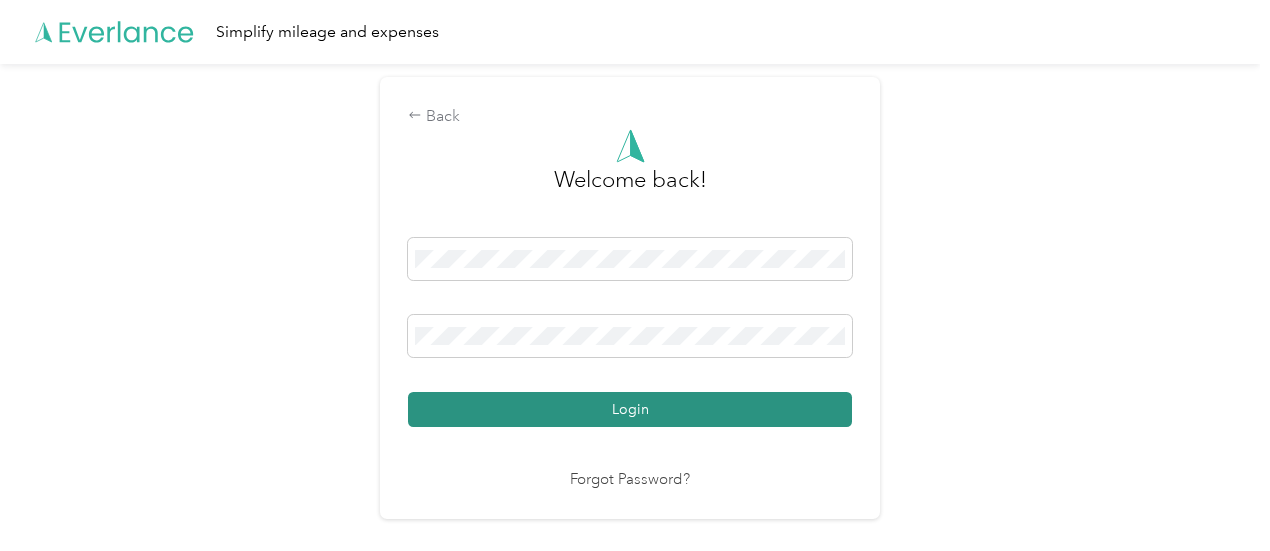 click on "Login" at bounding box center [630, 409] 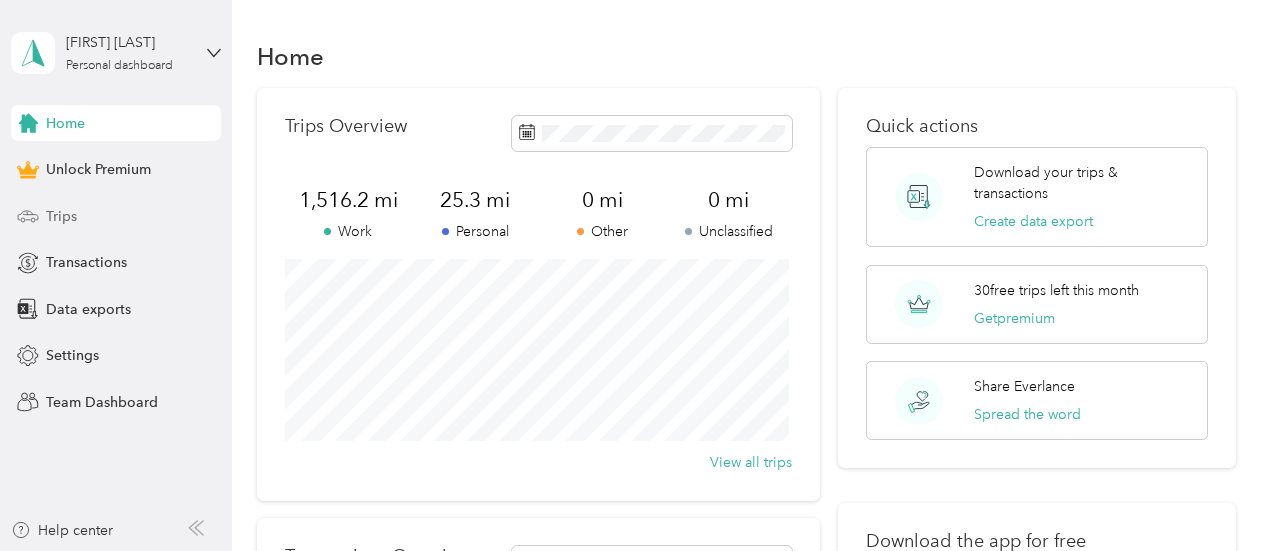 click on "Trips" at bounding box center (61, 216) 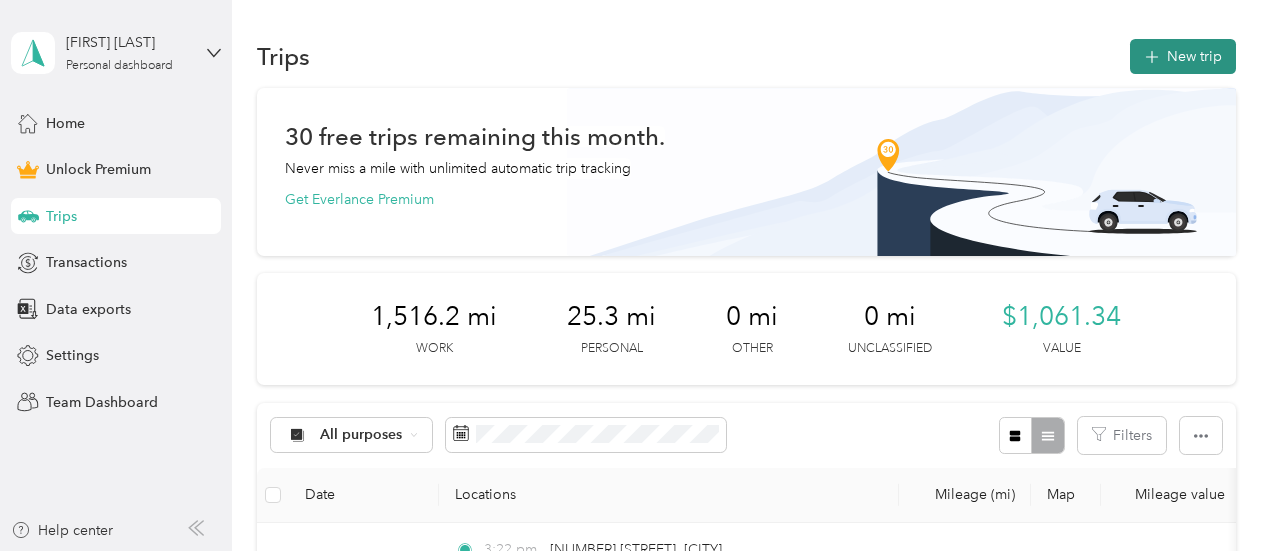 click 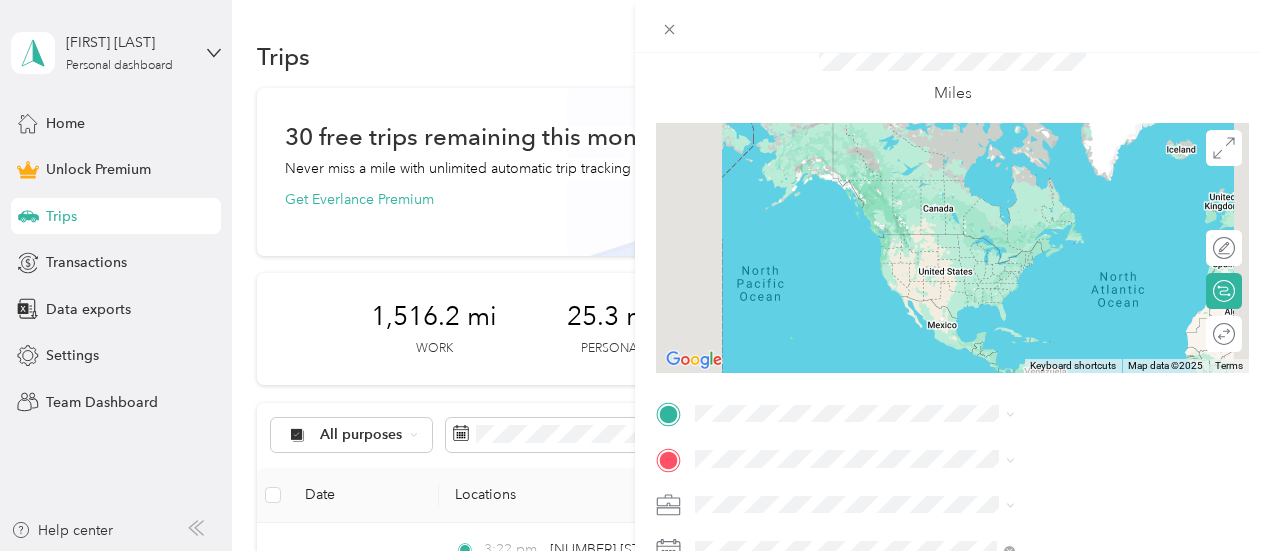 scroll, scrollTop: 200, scrollLeft: 0, axis: vertical 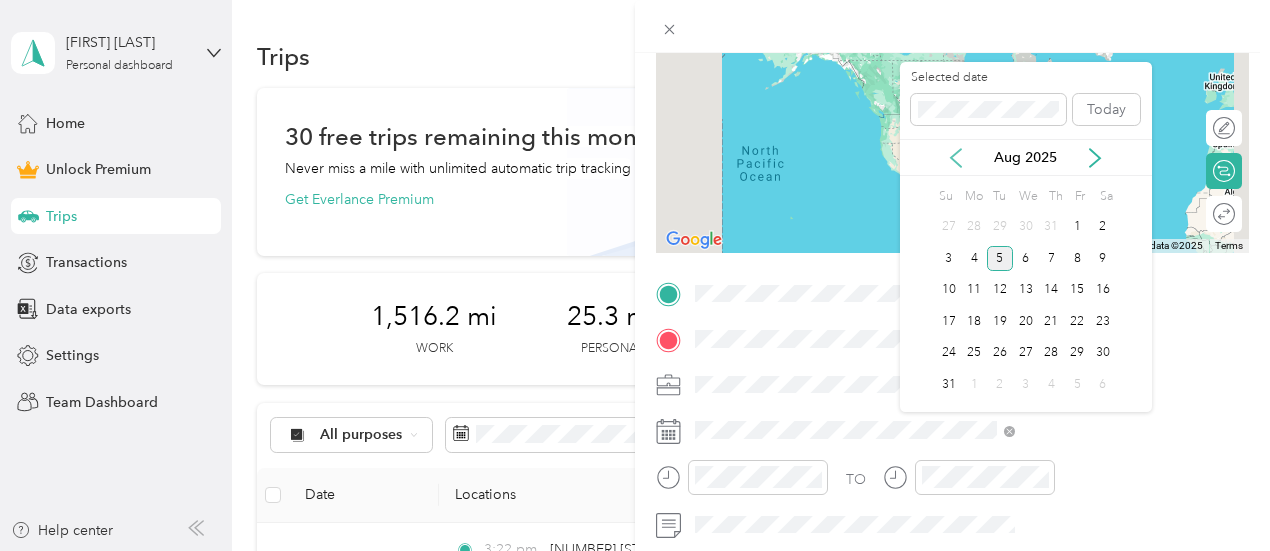 click 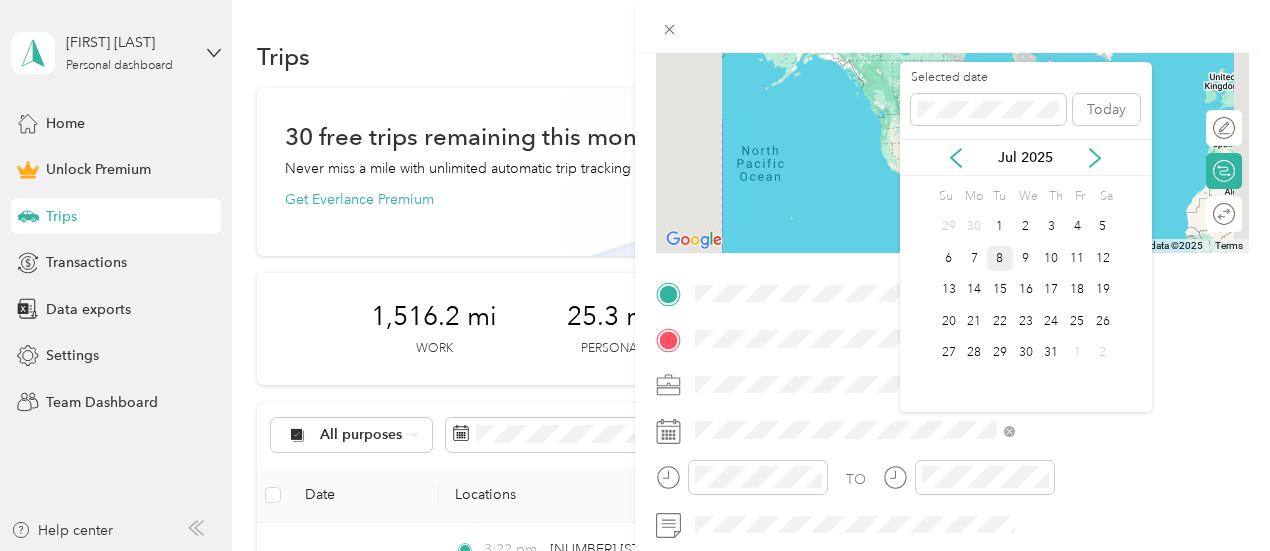 click on "8" at bounding box center (1000, 258) 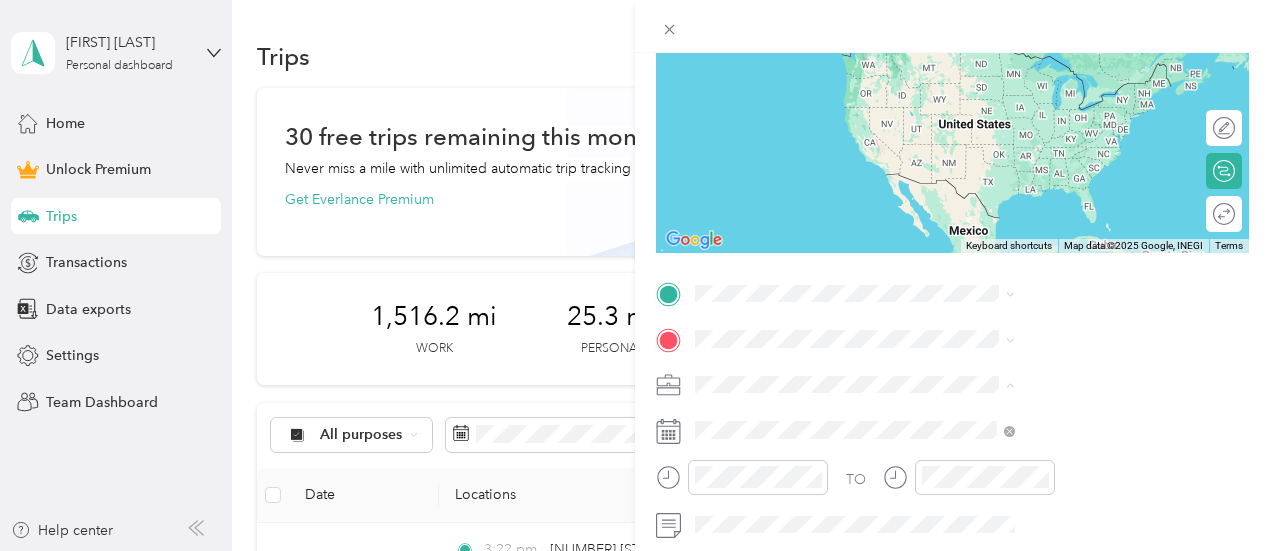 click on "Work" at bounding box center [1067, 104] 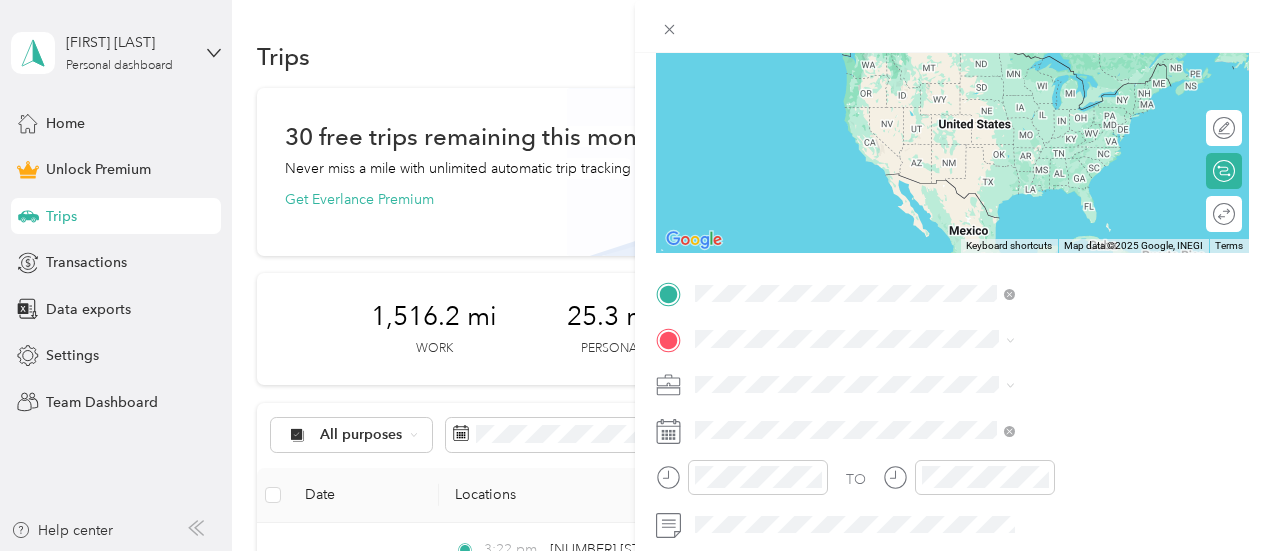 click on "[NUMBER] [STREET]
[CITY], [STATE] [POSTAL_CODE], [COUNTRY]" at bounding box center (1081, 141) 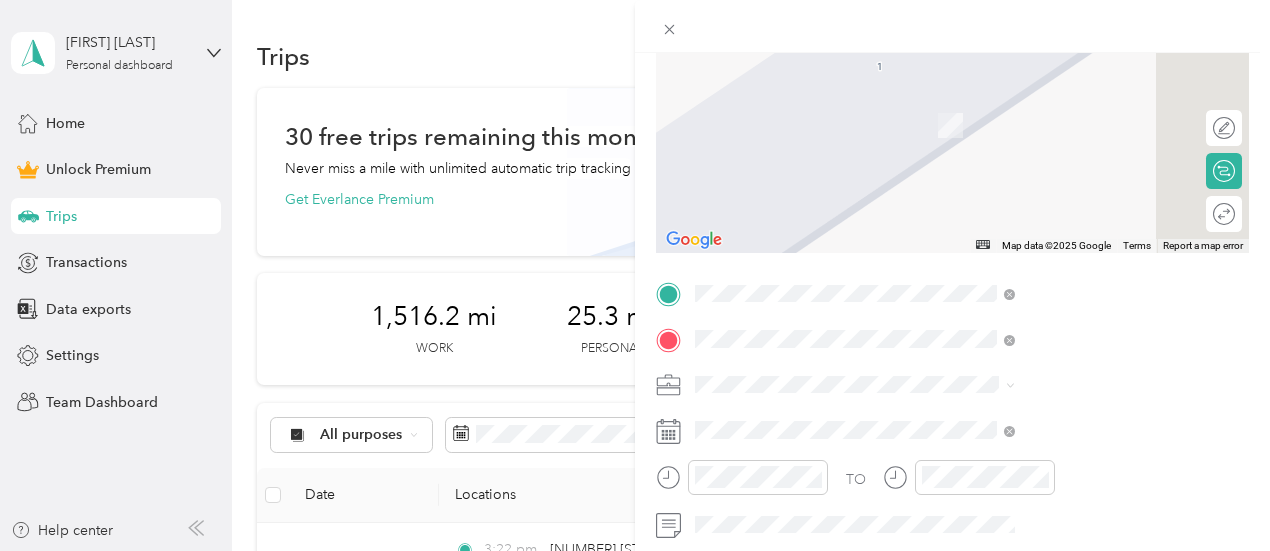 click on "[NUMBER] [STREET]
[CITY], [STATE] [POSTAL_CODE], [COUNTRY]" at bounding box center (1081, 113) 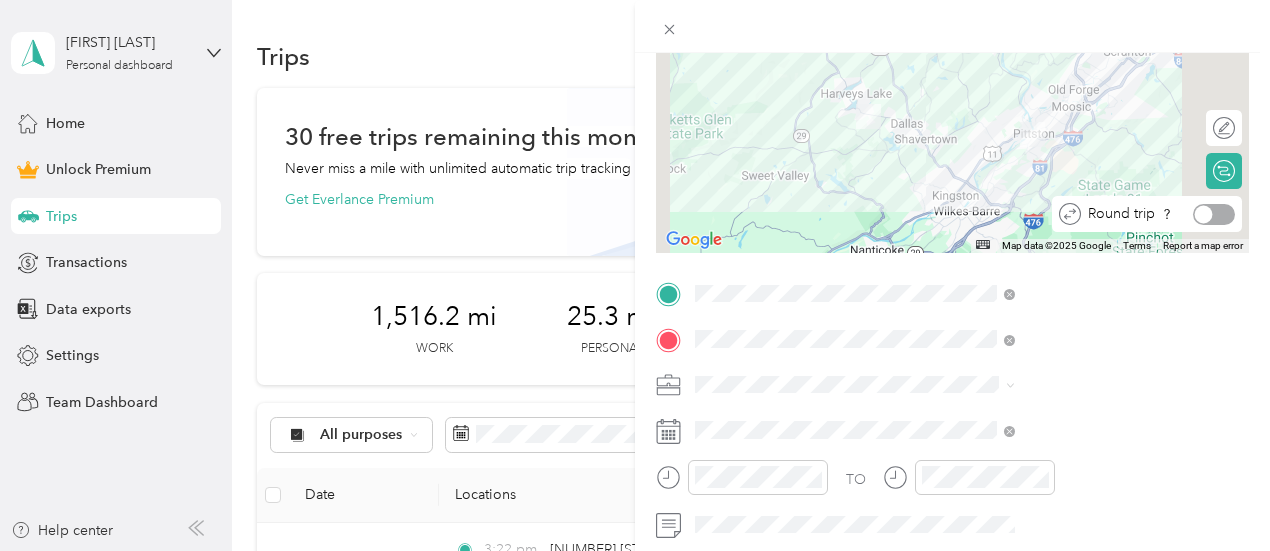 click at bounding box center (1214, 214) 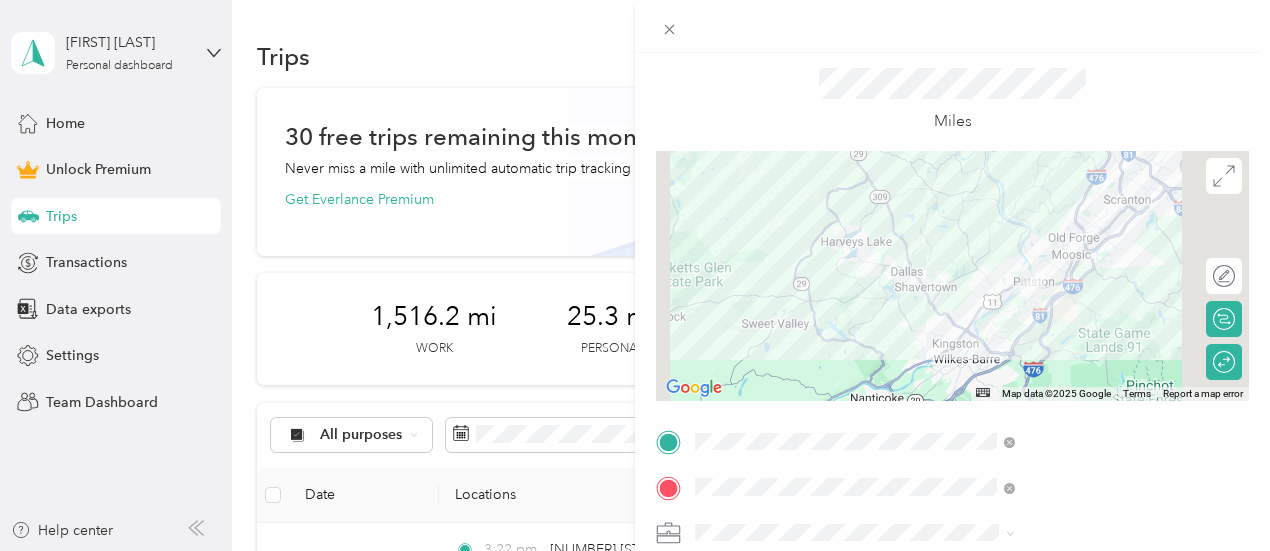 scroll, scrollTop: 0, scrollLeft: 0, axis: both 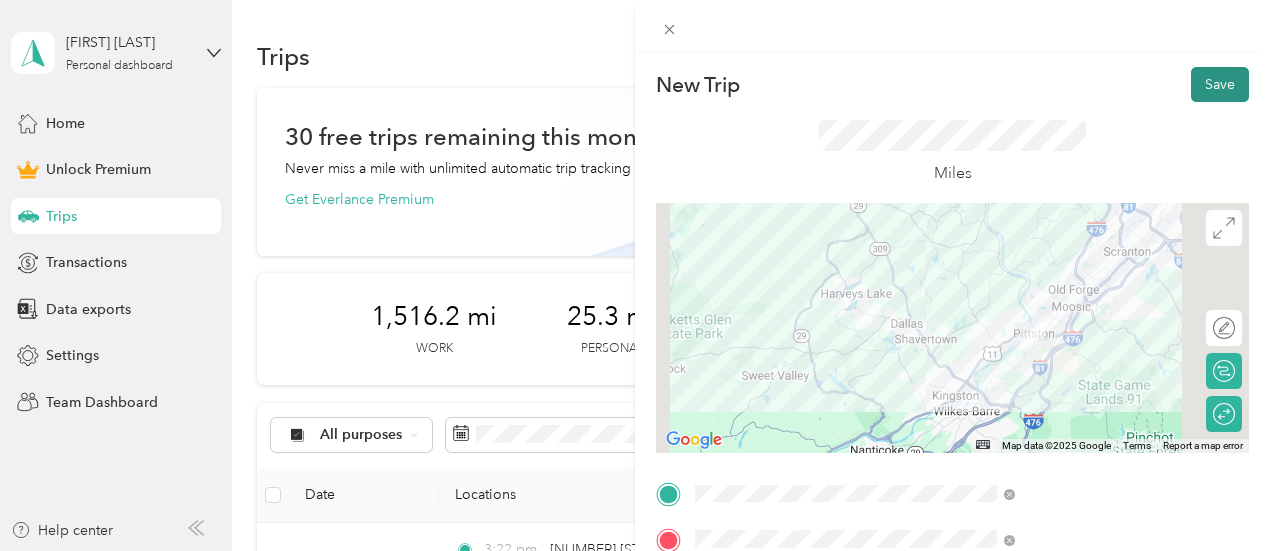 click on "Save" at bounding box center (1220, 84) 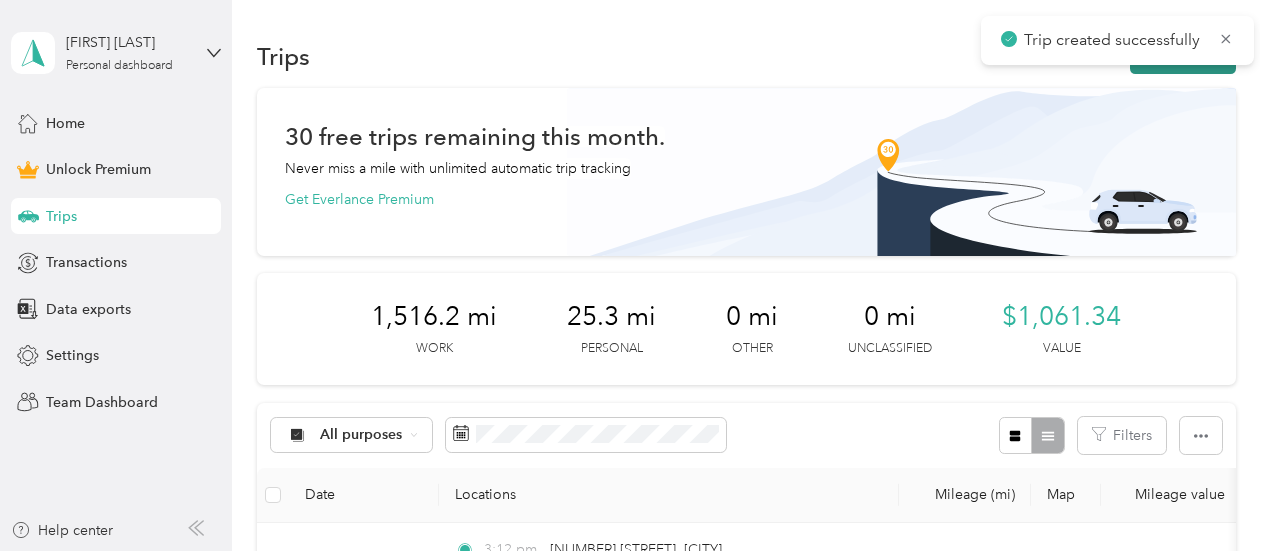 click on "New trip" at bounding box center (1183, 56) 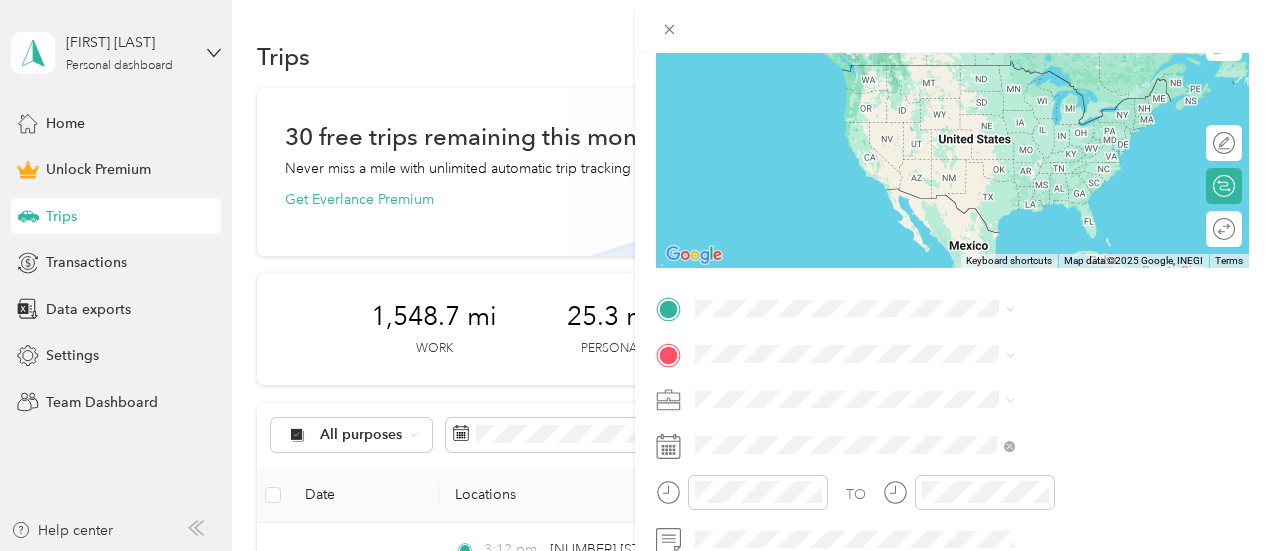 scroll, scrollTop: 200, scrollLeft: 0, axis: vertical 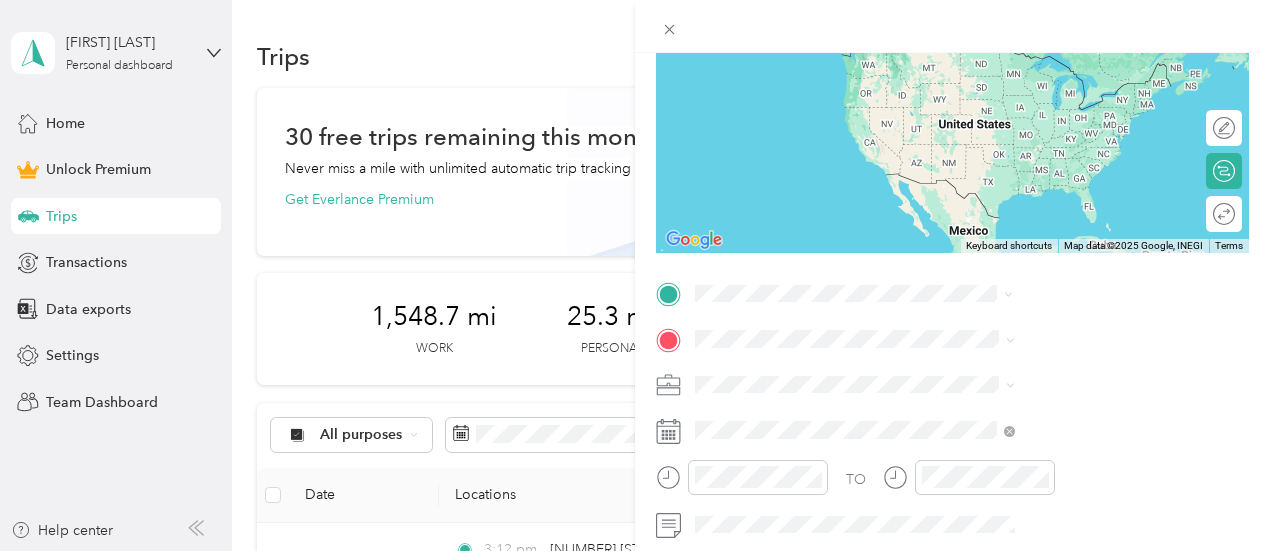click on "[NUMBER] [STREET]
[CITY], [STATE] [POSTAL_CODE], [COUNTRY]" at bounding box center (1081, 140) 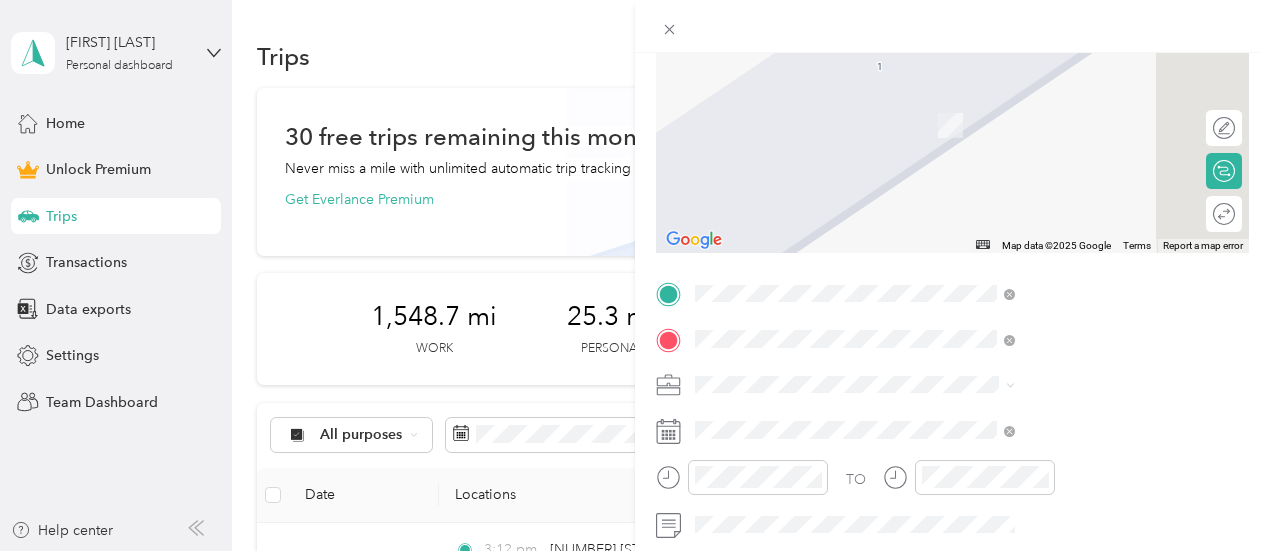 click on "[NUMBER] [STREET]
[CITY], [STATE] [POSTAL_CODE], [COUNTRY]" at bounding box center [1081, 428] 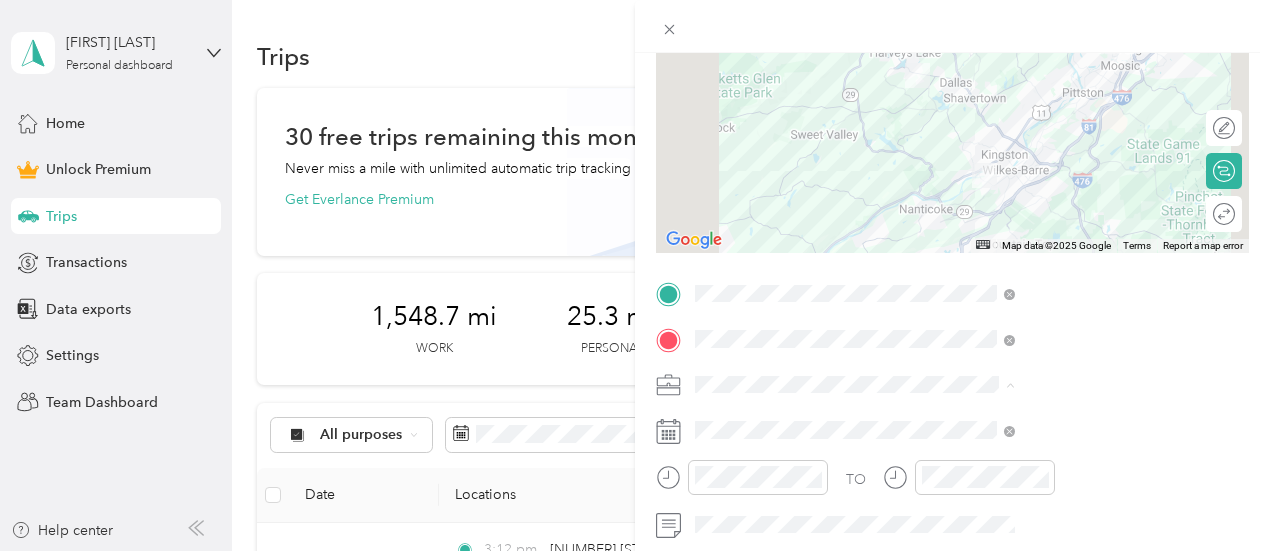 click on "Work" at bounding box center (1067, 104) 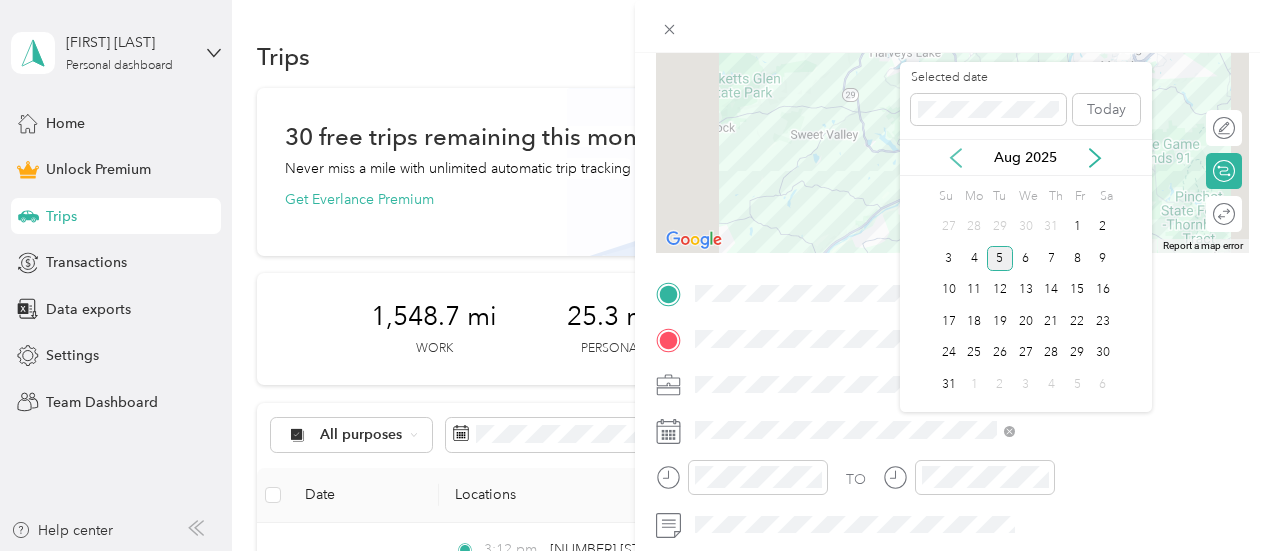 click 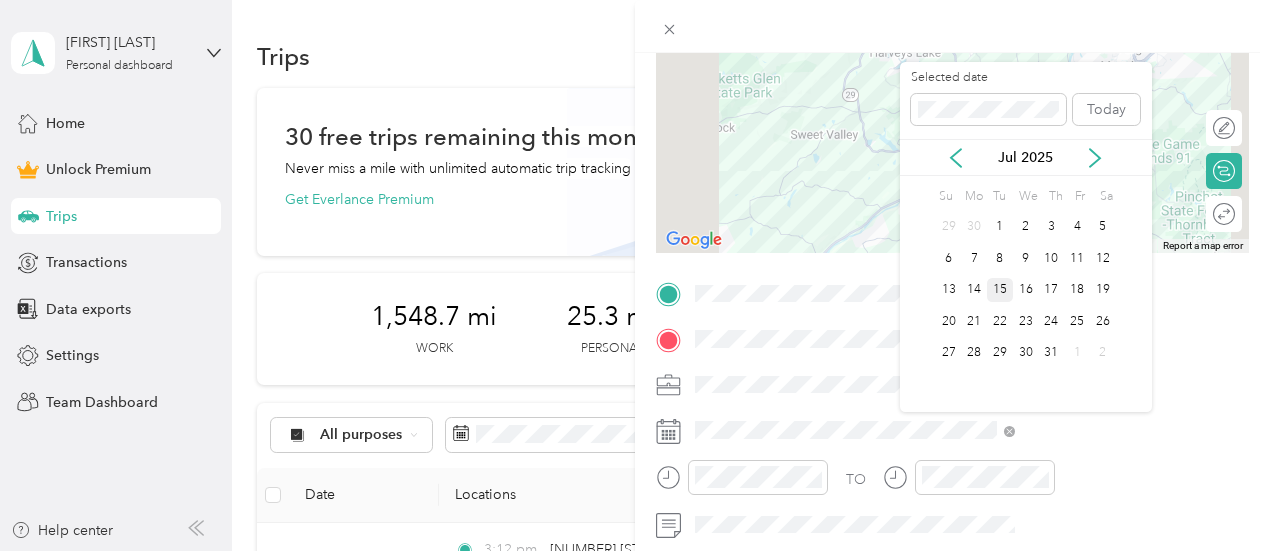 click on "15" at bounding box center (1000, 290) 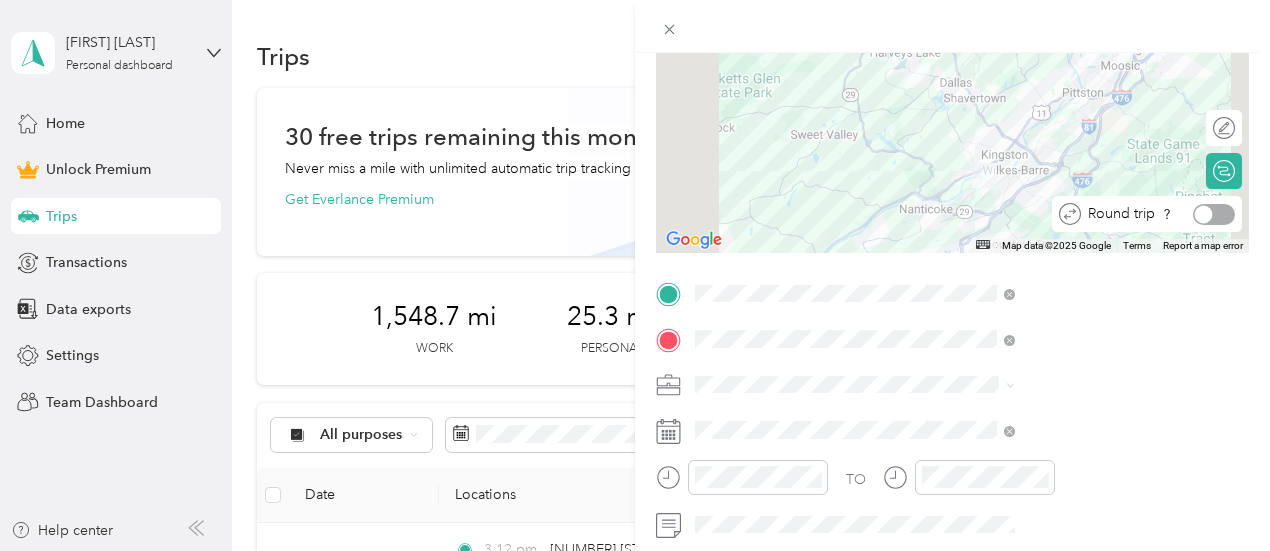 click at bounding box center [1214, 214] 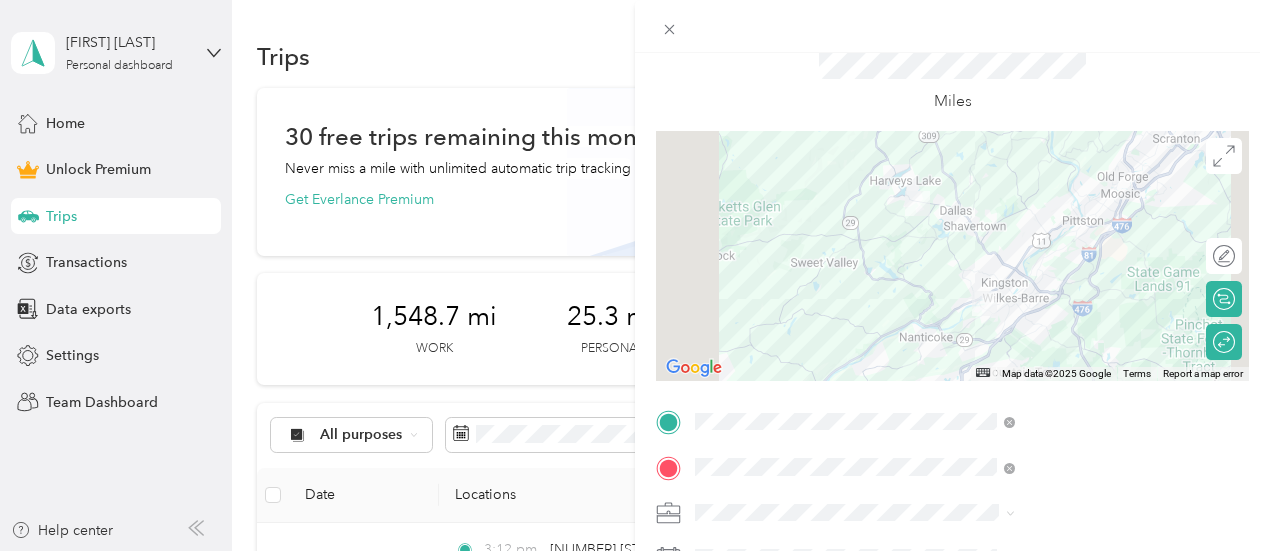 scroll, scrollTop: 0, scrollLeft: 0, axis: both 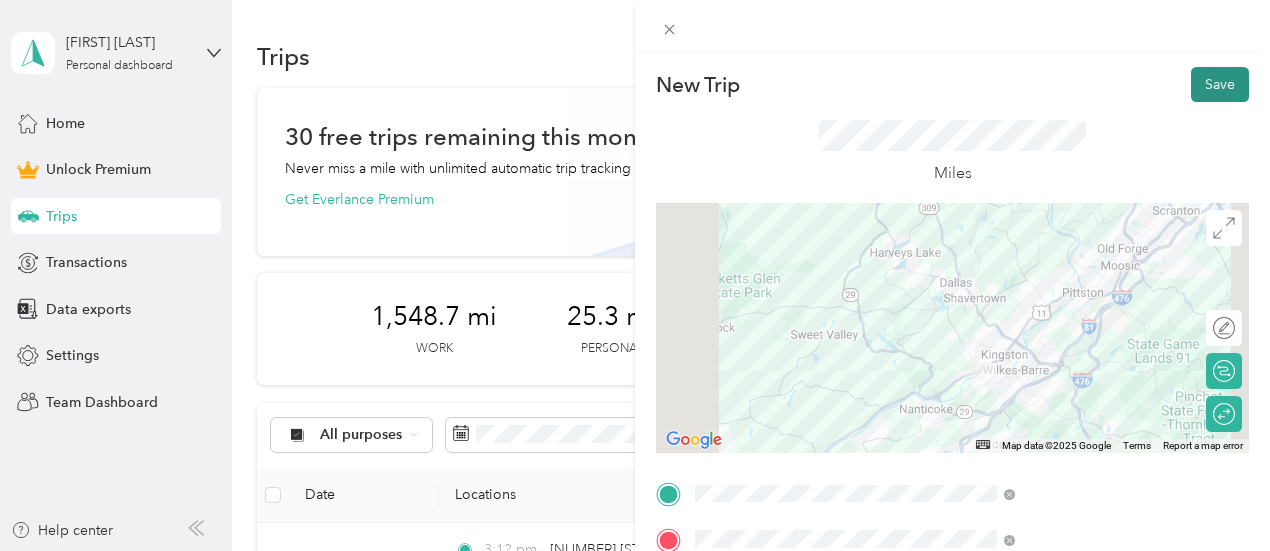 click on "Save" at bounding box center (1220, 84) 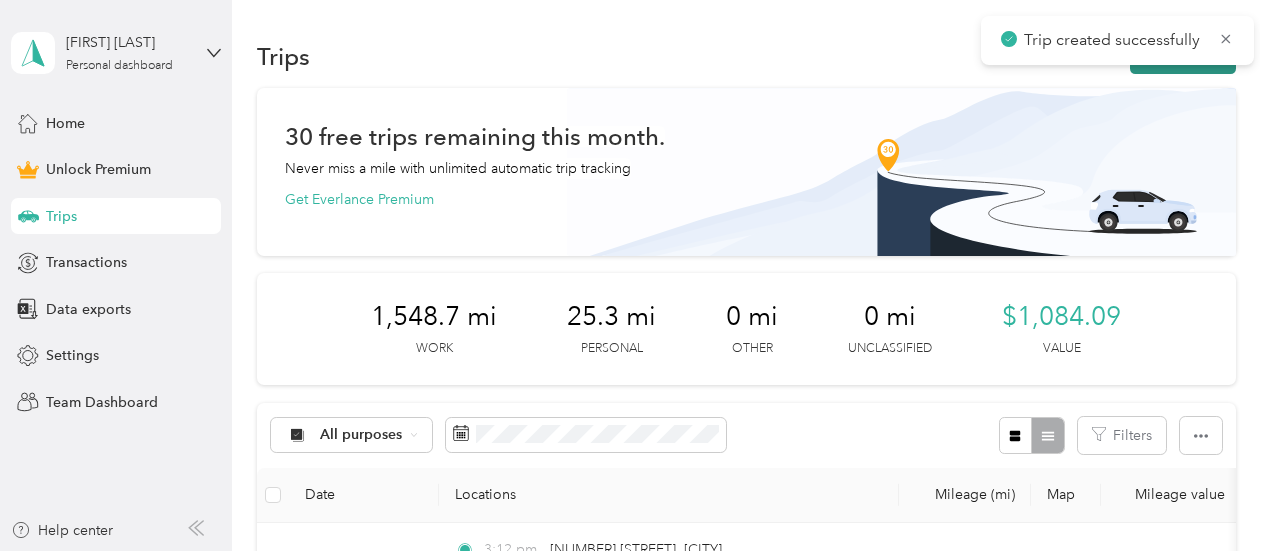 click on "New trip" at bounding box center (1183, 56) 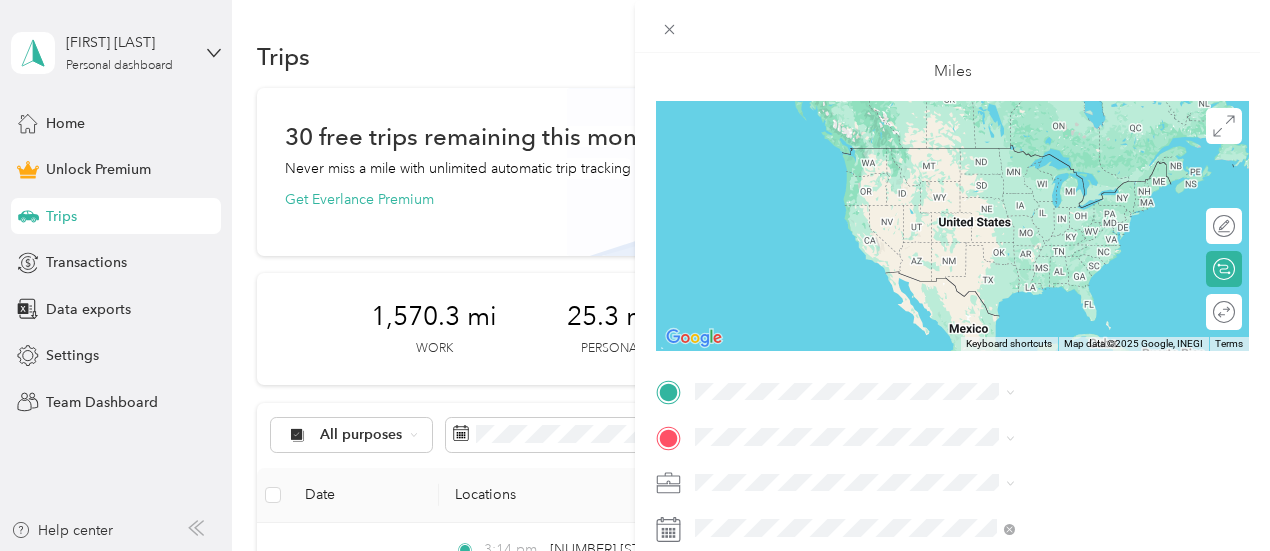 scroll, scrollTop: 200, scrollLeft: 0, axis: vertical 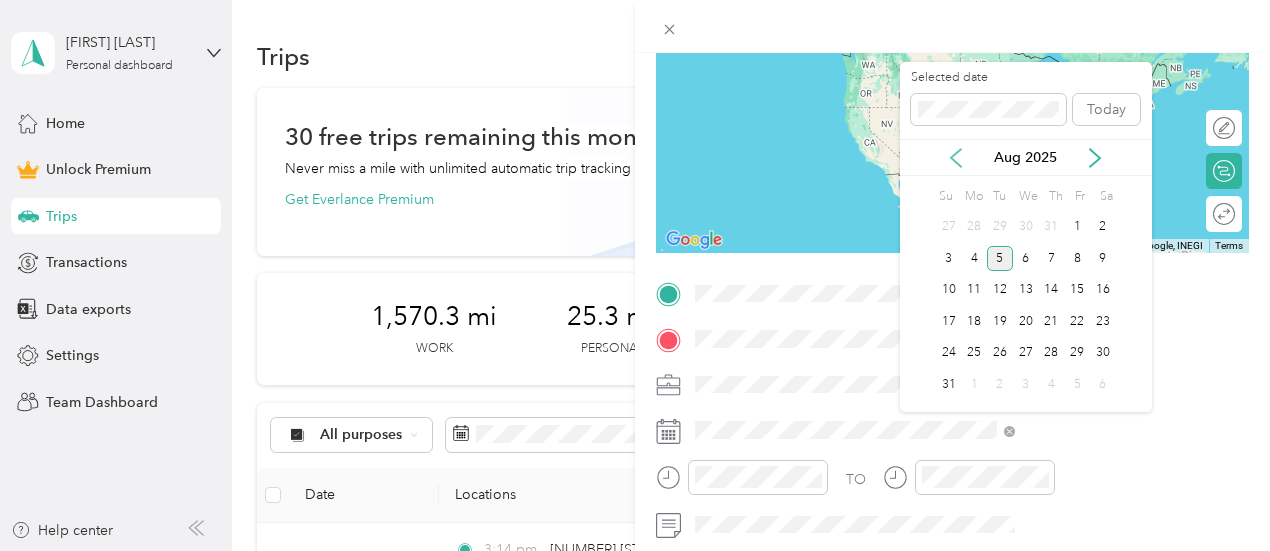 click 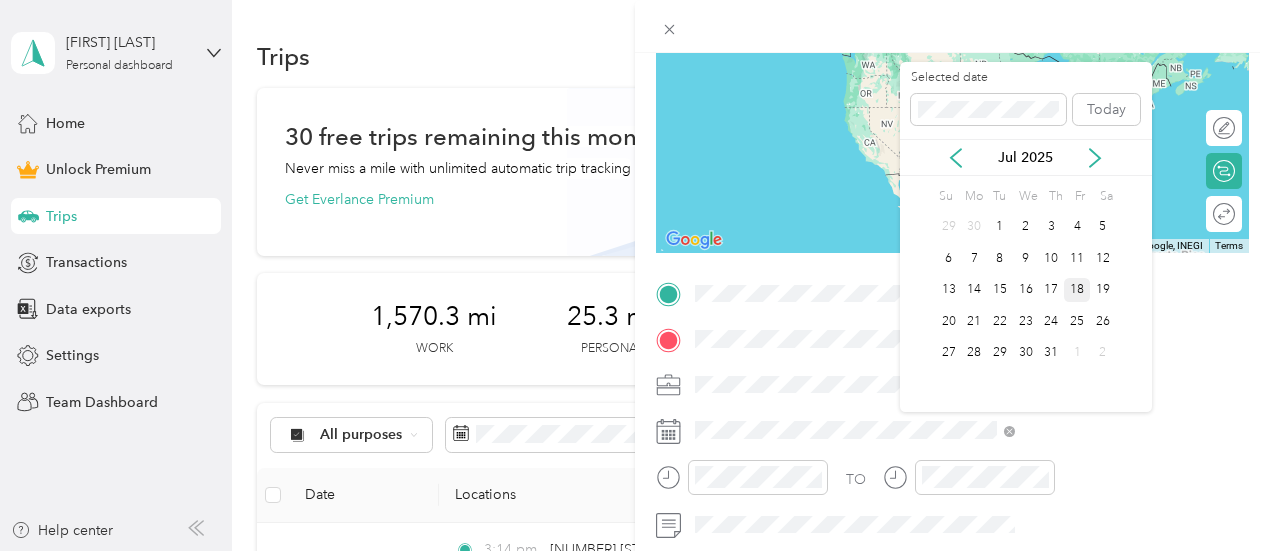 click on "18" at bounding box center [1077, 290] 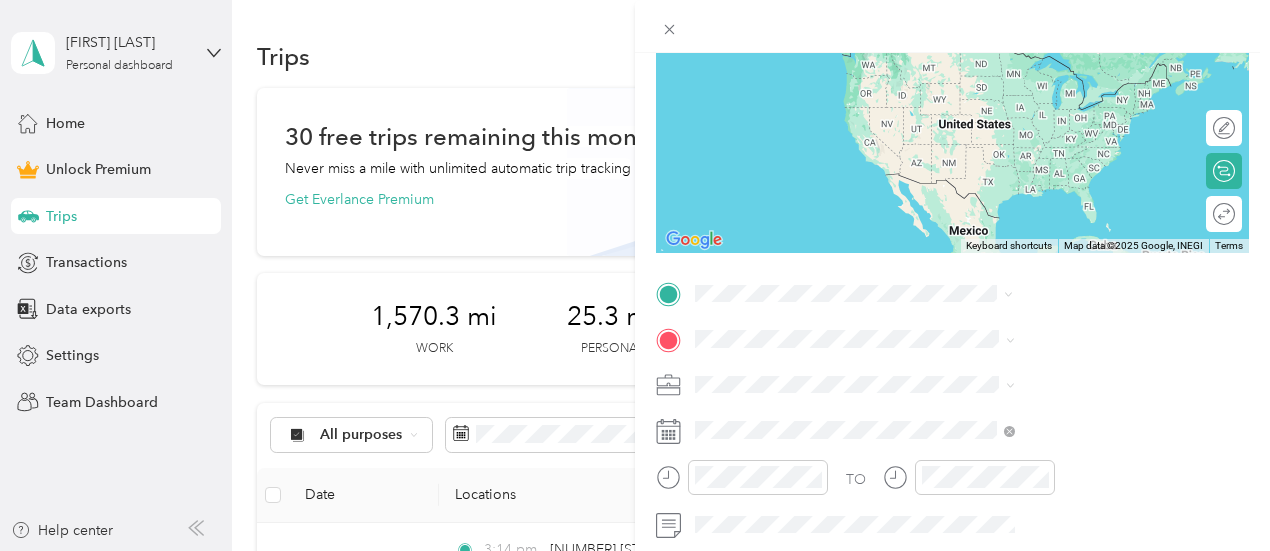 click on "[NUMBER] [STREET]
[CITY], [STATE] [POSTAL_CODE], [COUNTRY]" at bounding box center [1081, 141] 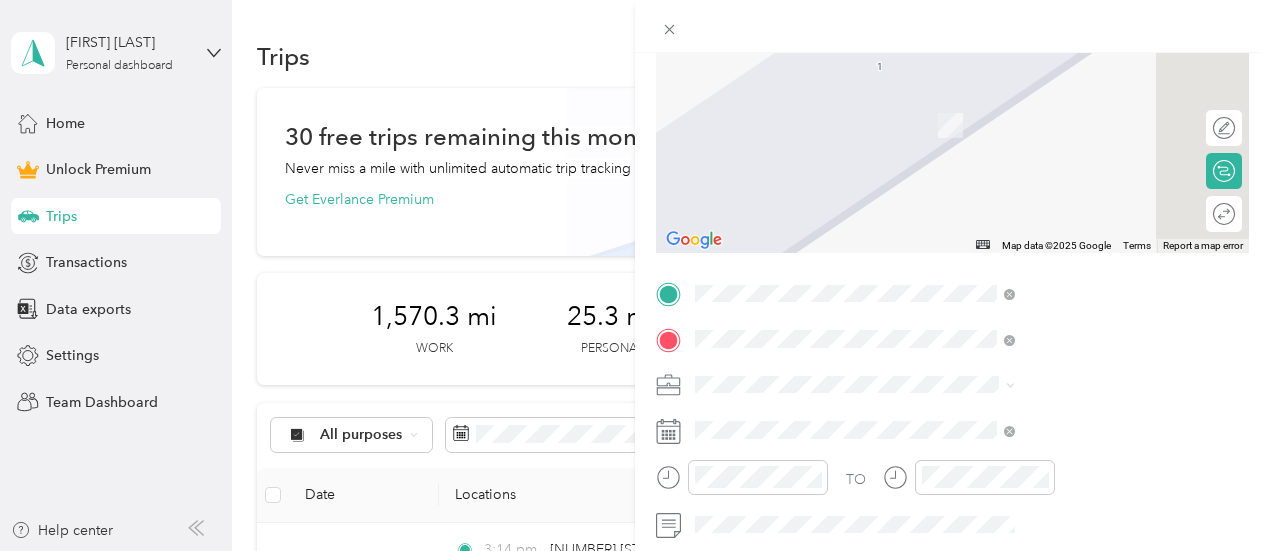 click on "[NUMBER] [STREET]
[CITY], [STATE] [POSTAL_CODE], [COUNTRY]" at bounding box center [1081, 428] 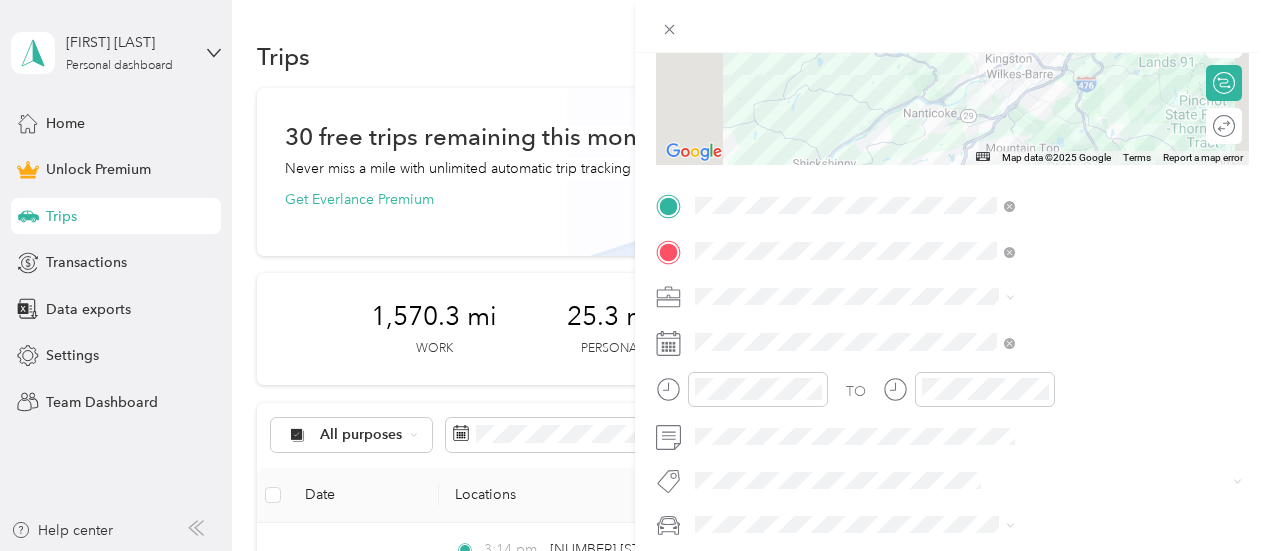 scroll, scrollTop: 400, scrollLeft: 0, axis: vertical 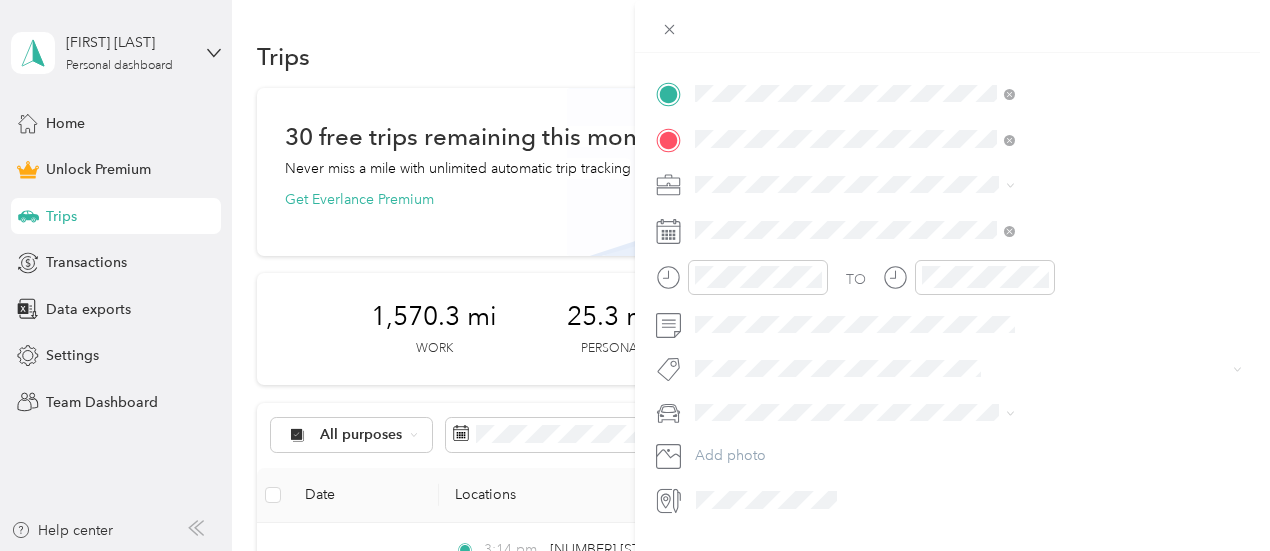 click on "Work" at bounding box center (1067, 217) 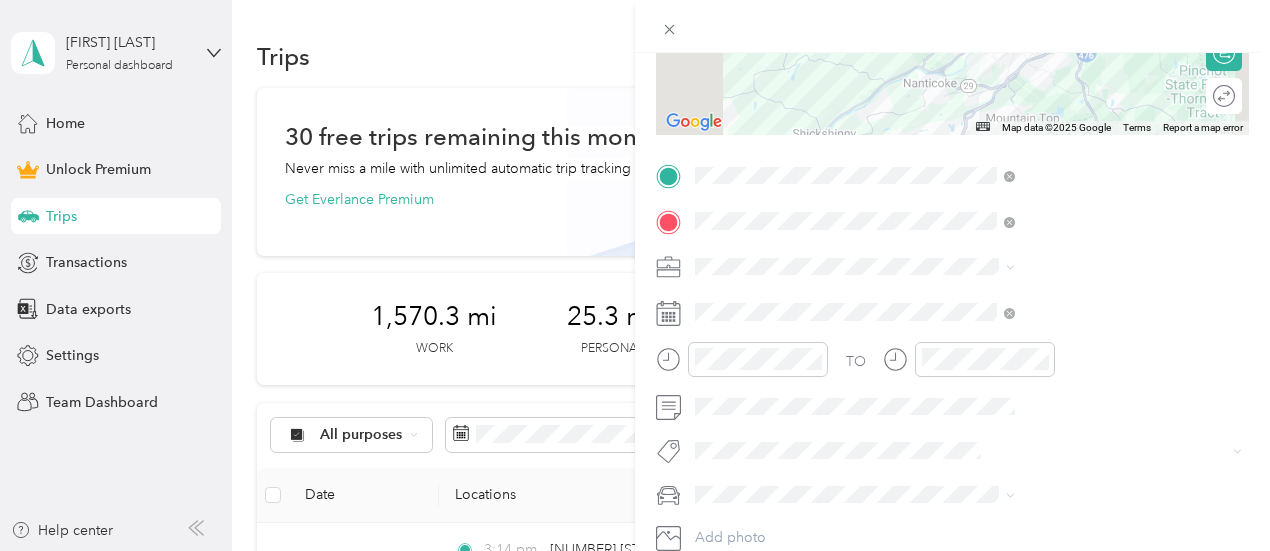 scroll, scrollTop: 200, scrollLeft: 0, axis: vertical 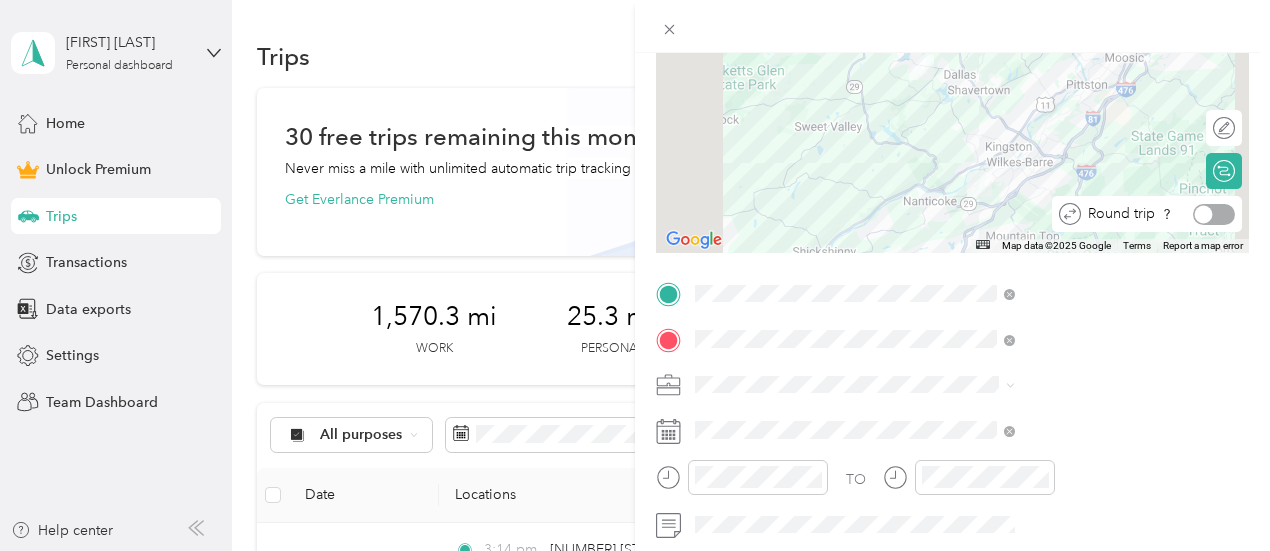 click at bounding box center [1214, 214] 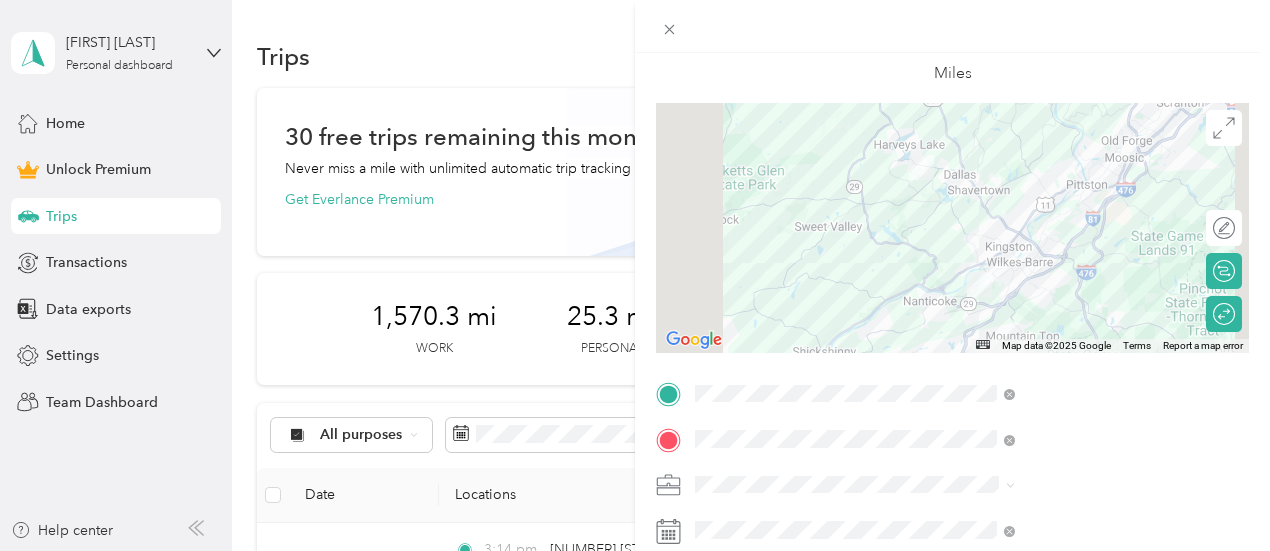 scroll, scrollTop: 0, scrollLeft: 0, axis: both 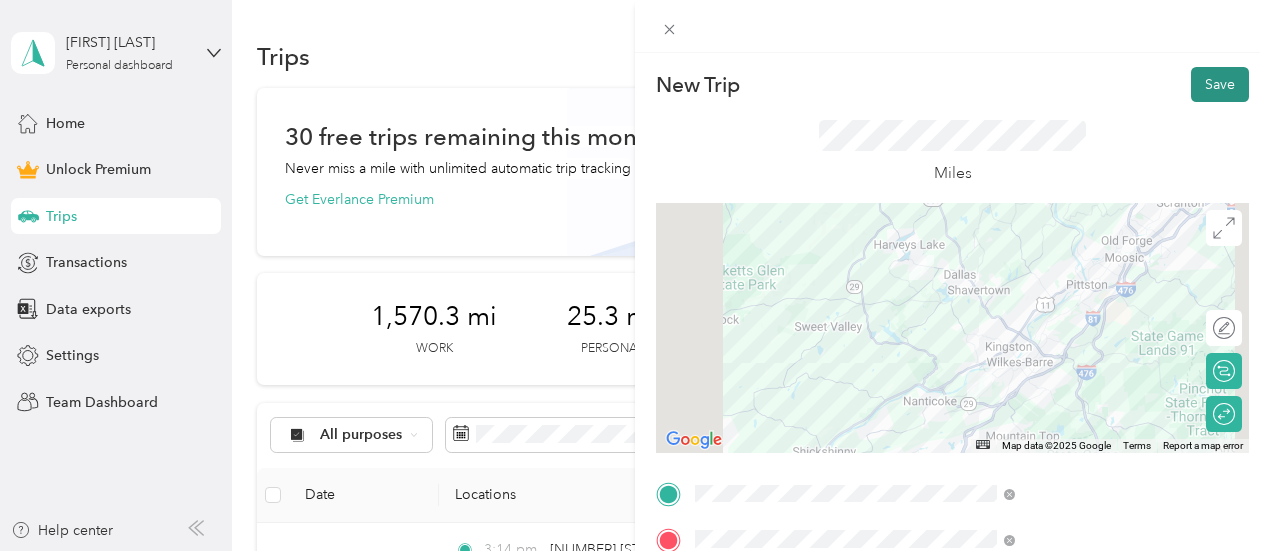 click on "Save" at bounding box center (1220, 84) 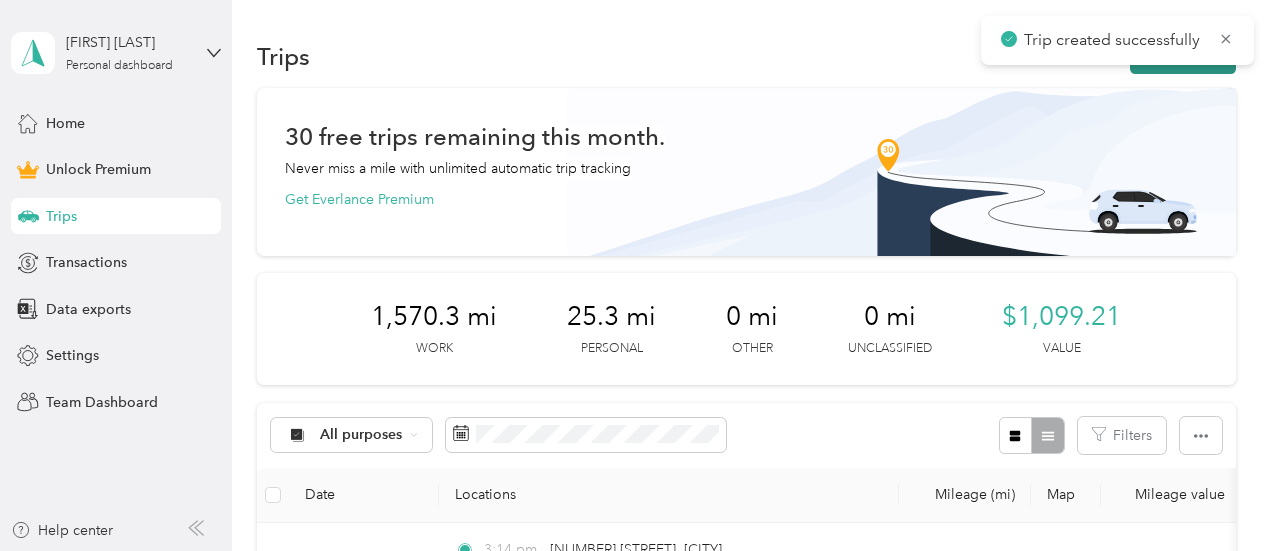 click on "New trip" at bounding box center [1183, 56] 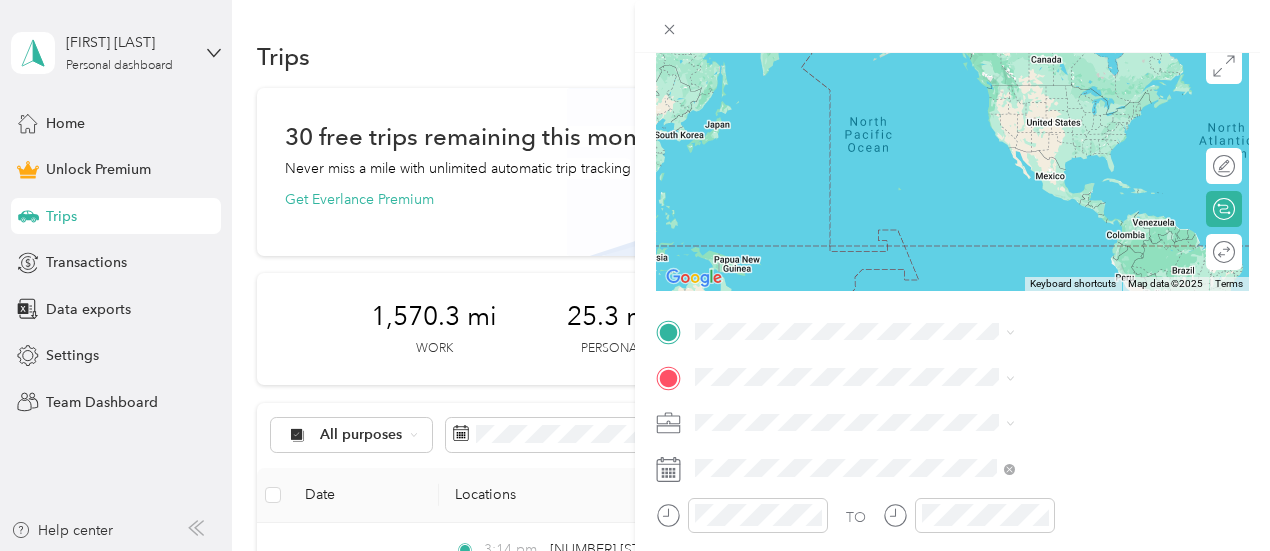 scroll, scrollTop: 300, scrollLeft: 0, axis: vertical 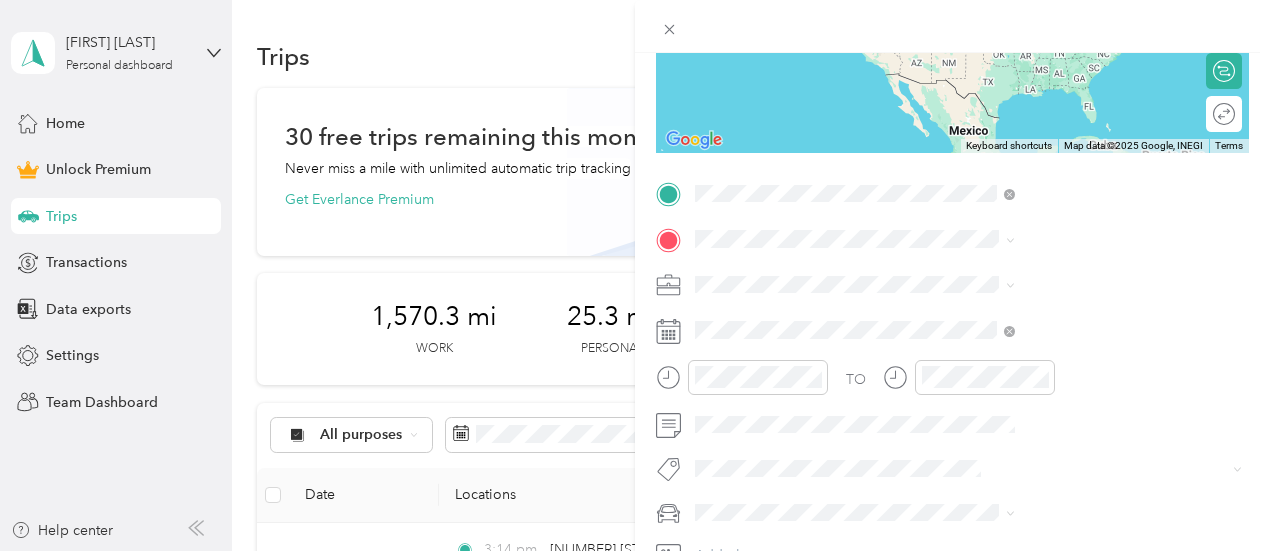 click on "[NUMBER] [STREET]
[CITY], [STATE] [POSTAL_CODE], [COUNTRY]" at bounding box center (1081, 356) 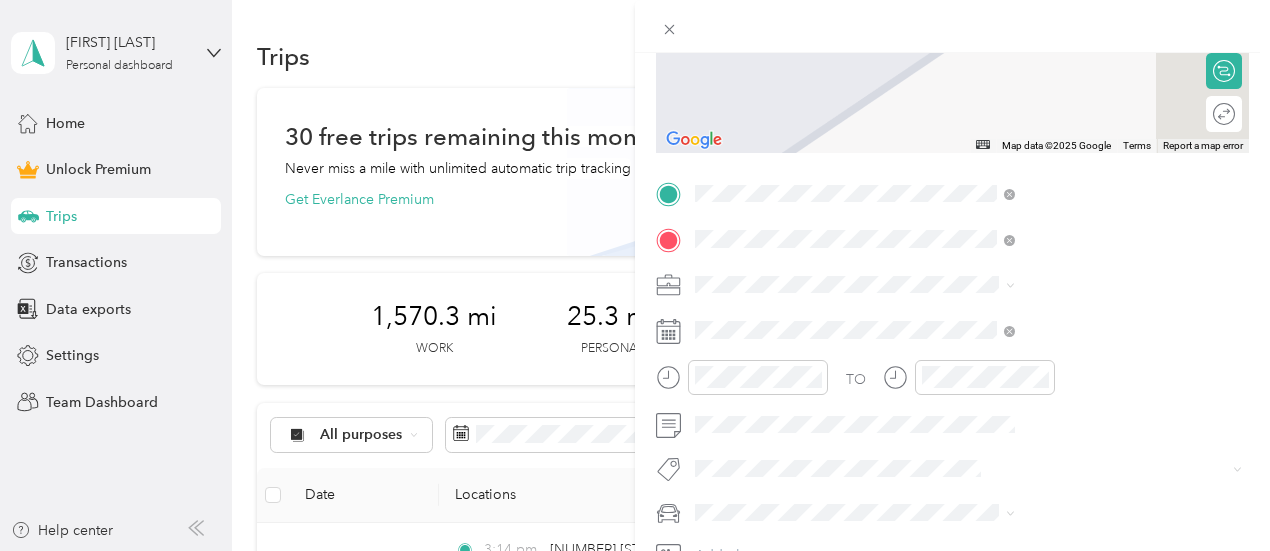 click on "[NUMBER] [STREET]
[CITY], [STATE] [POSTAL_CODE], [COUNTRY]" at bounding box center (1081, 475) 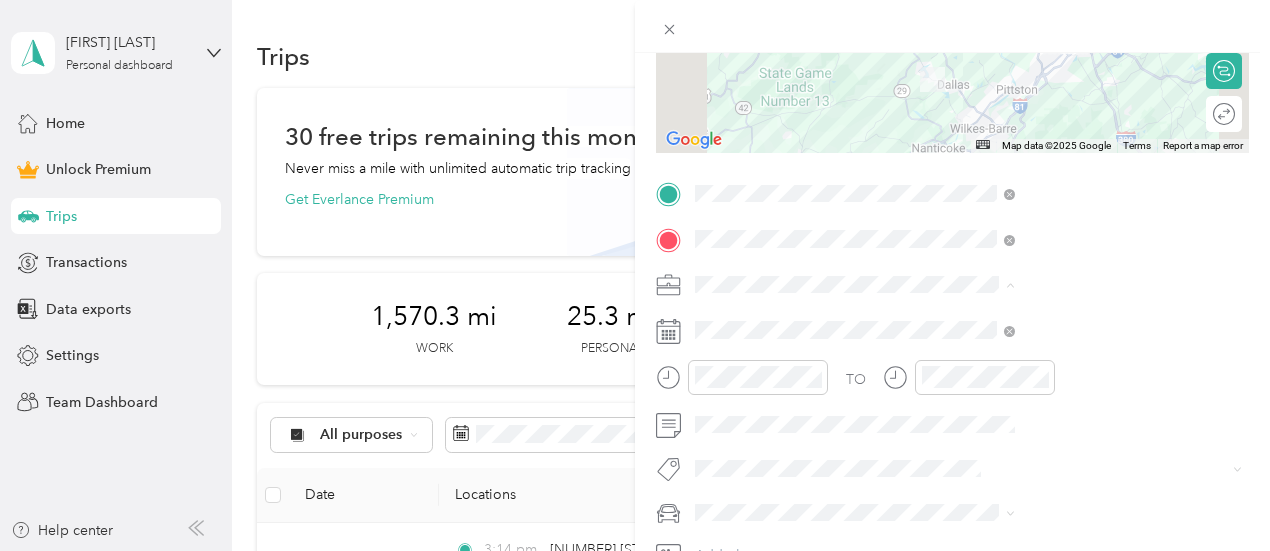 click on "Work" at bounding box center (1067, 4) 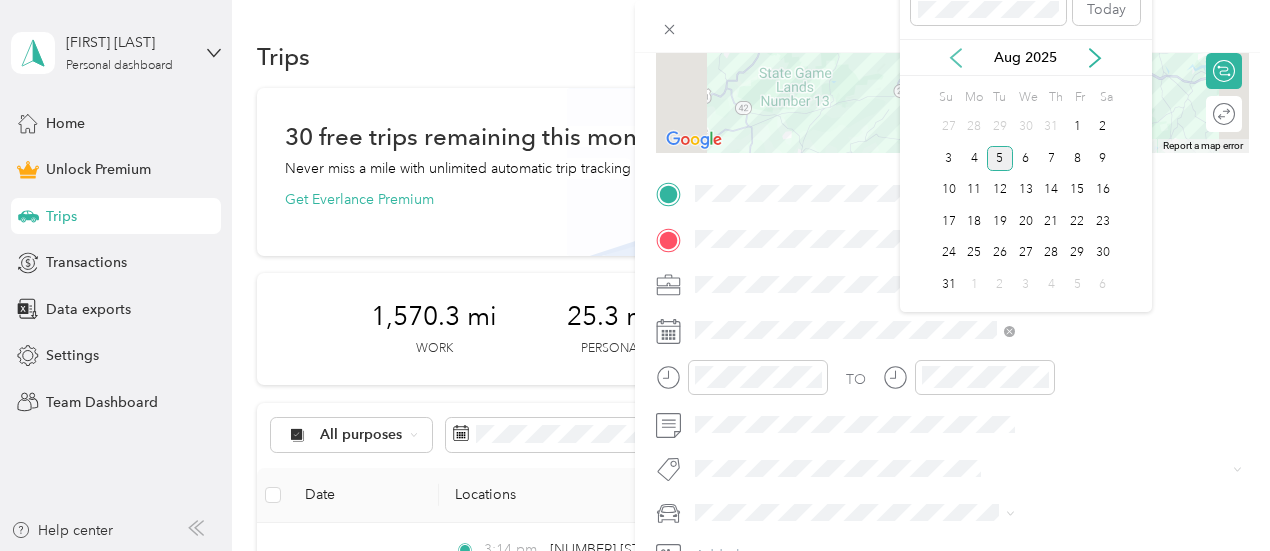 click 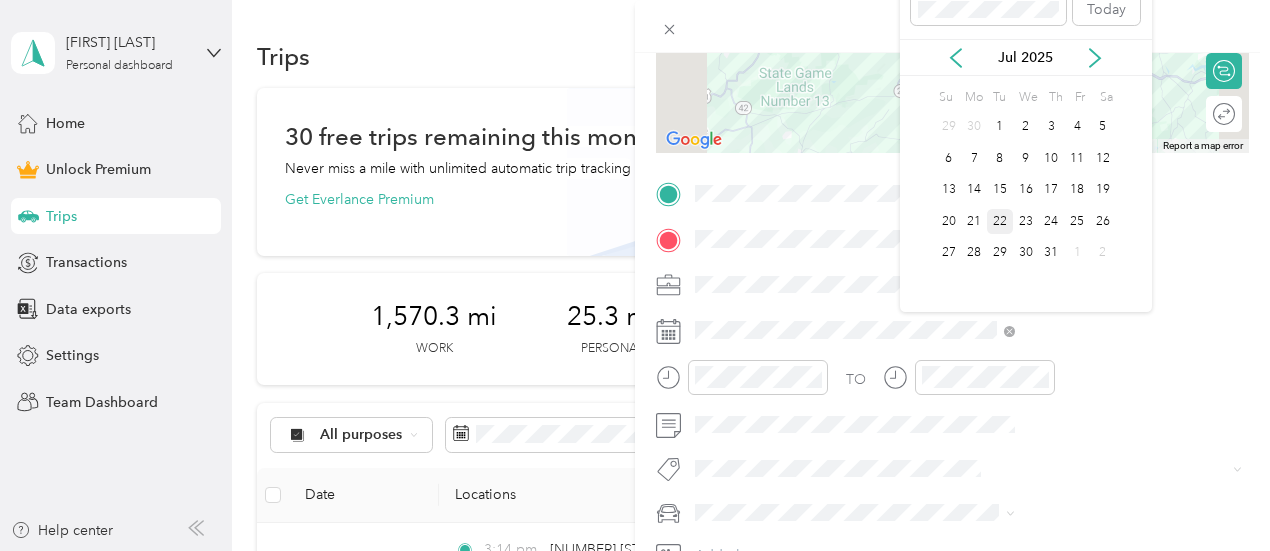 click on "22" at bounding box center (1000, 221) 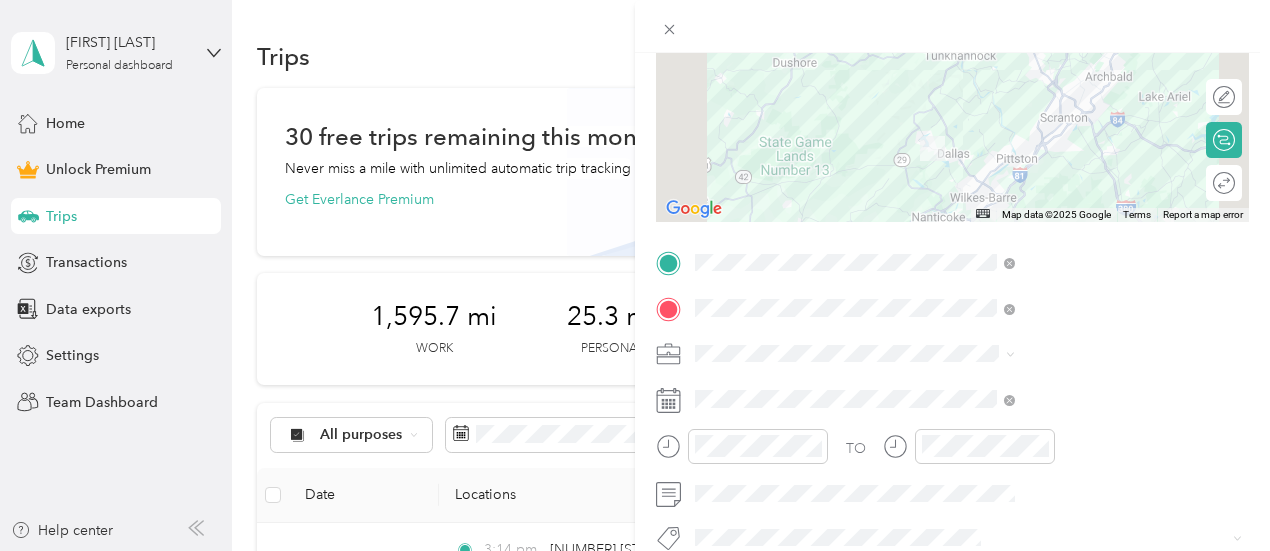 scroll, scrollTop: 200, scrollLeft: 0, axis: vertical 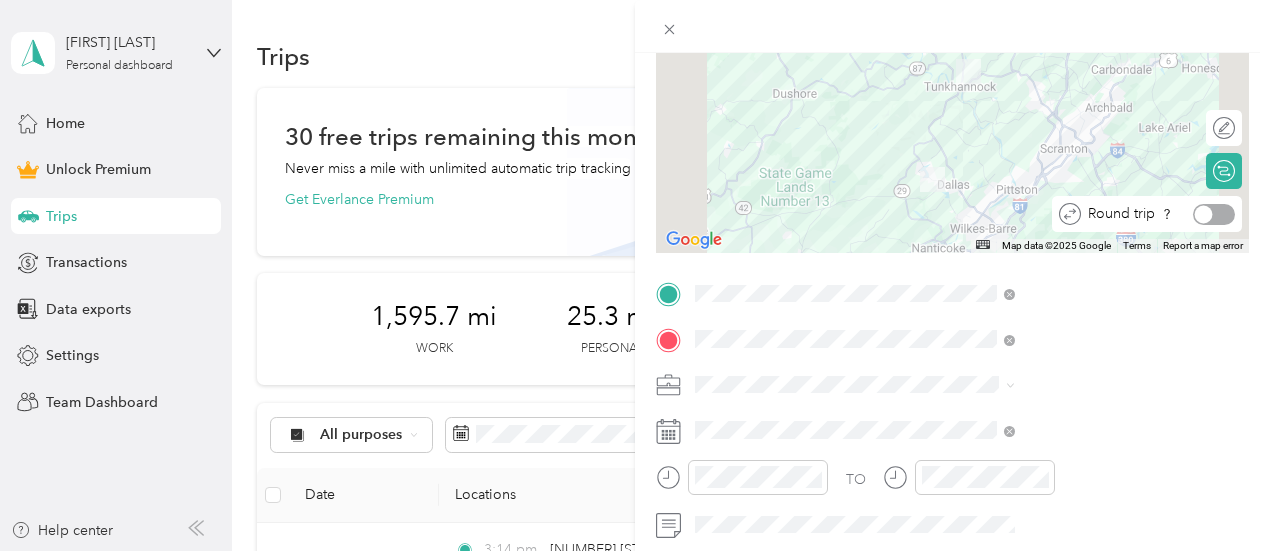 click at bounding box center (1214, 214) 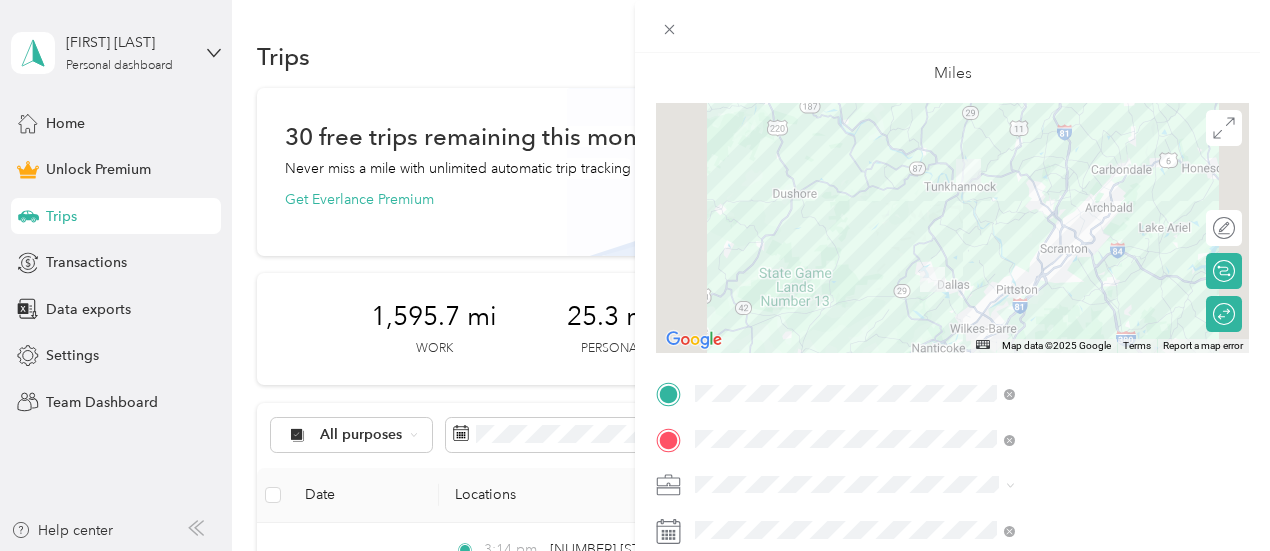 scroll, scrollTop: 0, scrollLeft: 0, axis: both 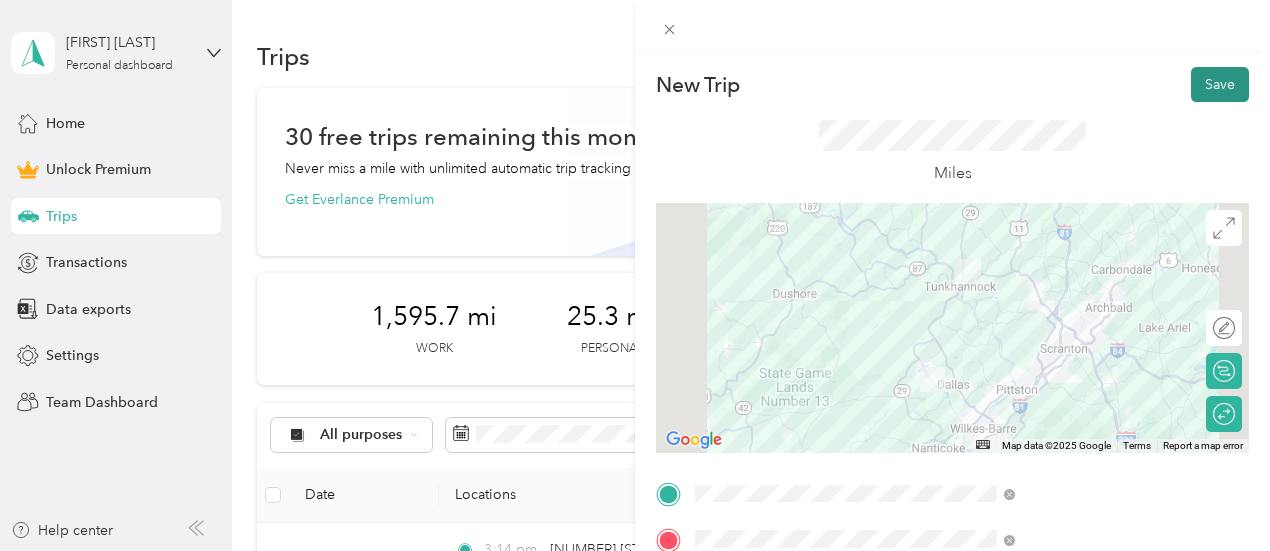 click on "Save" at bounding box center [1220, 84] 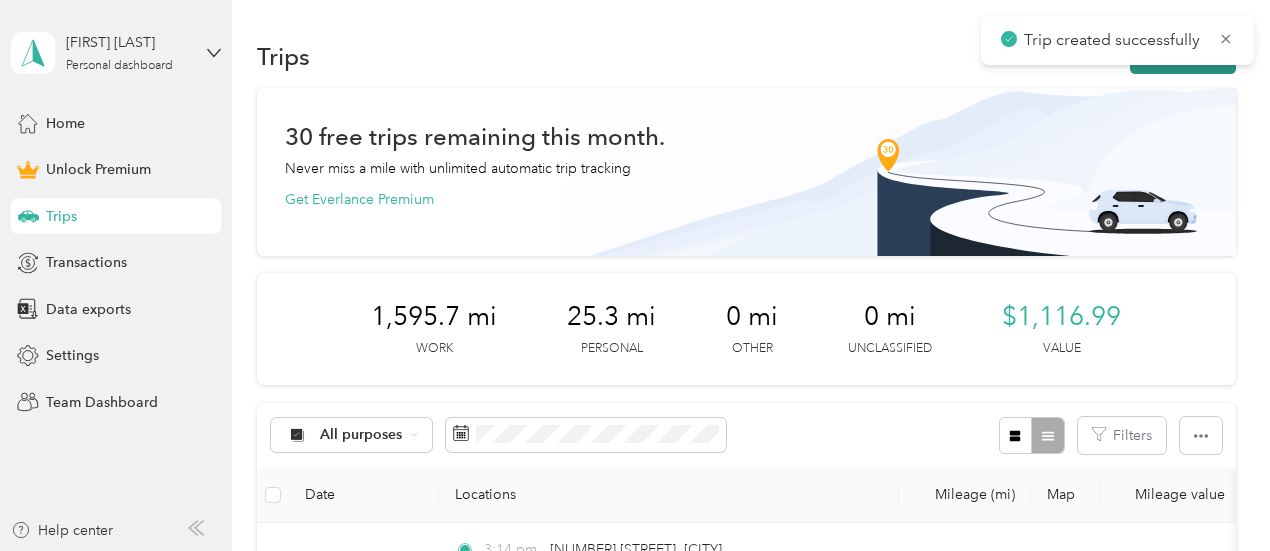 click on "New trip" at bounding box center (1183, 56) 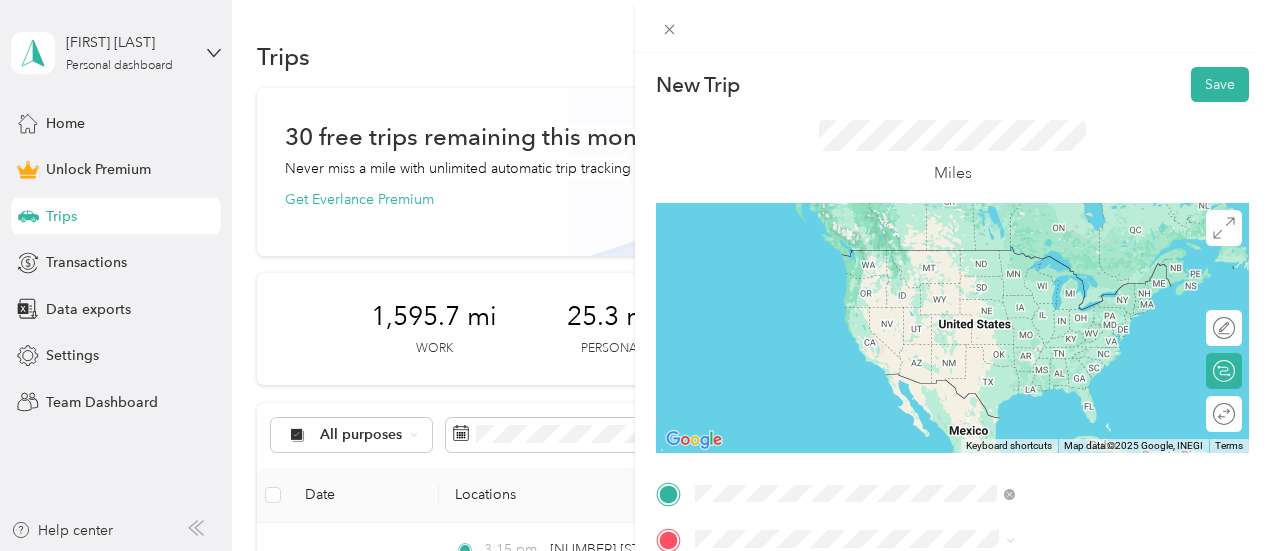 click on "[NUMBER] [STREET]
[CITY], [STATE] [POSTAL_CODE], [COUNTRY]" at bounding box center (1081, 341) 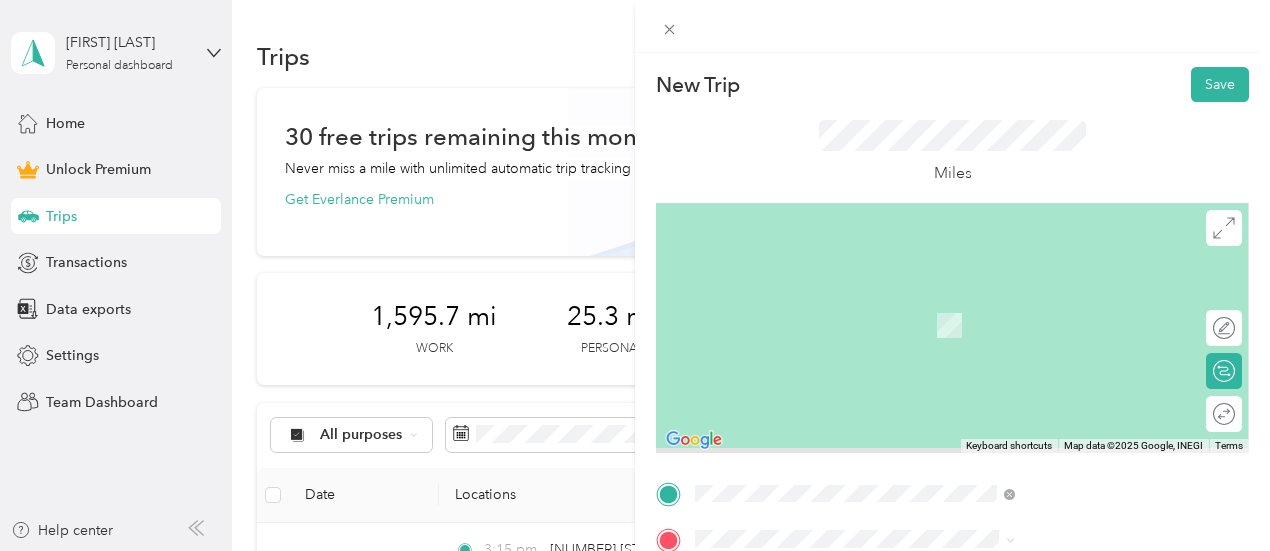scroll, scrollTop: 200, scrollLeft: 0, axis: vertical 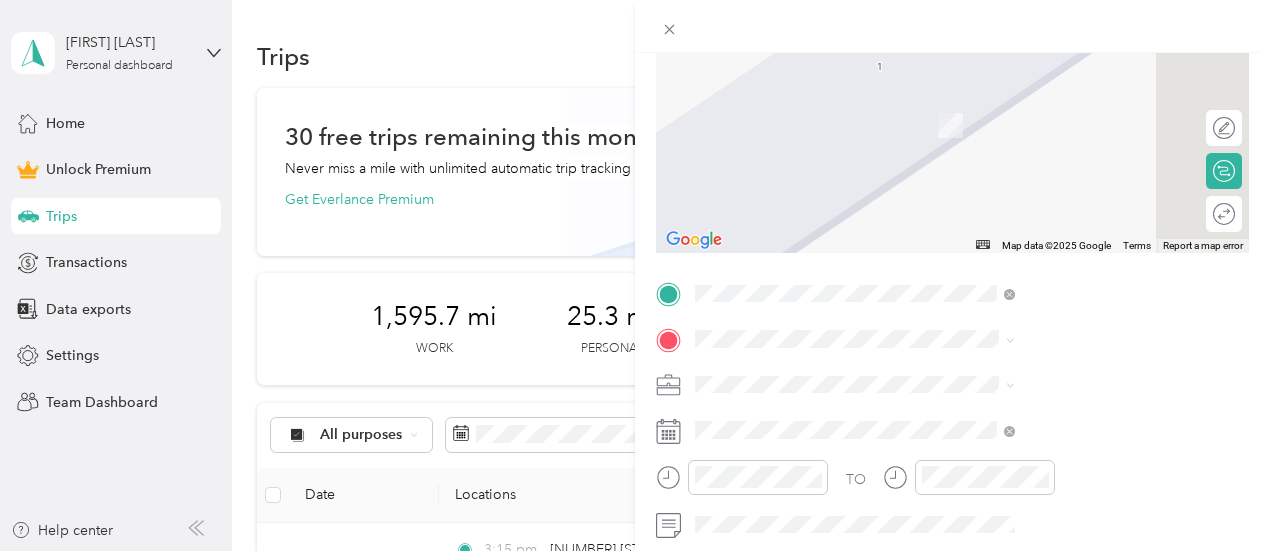 click on "Work" at bounding box center (1067, 104) 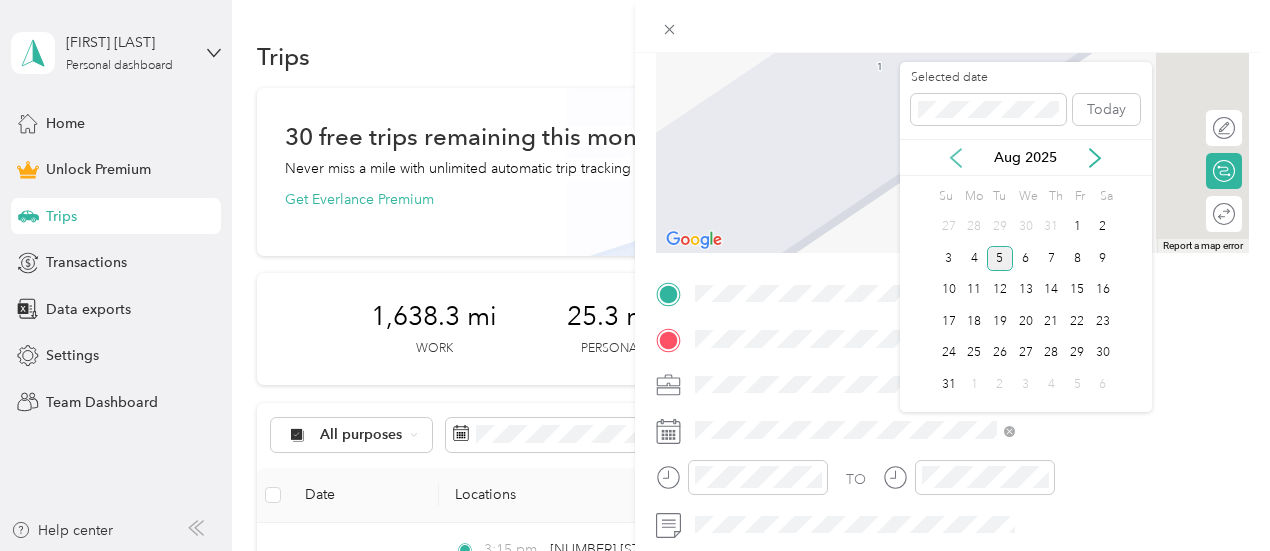click 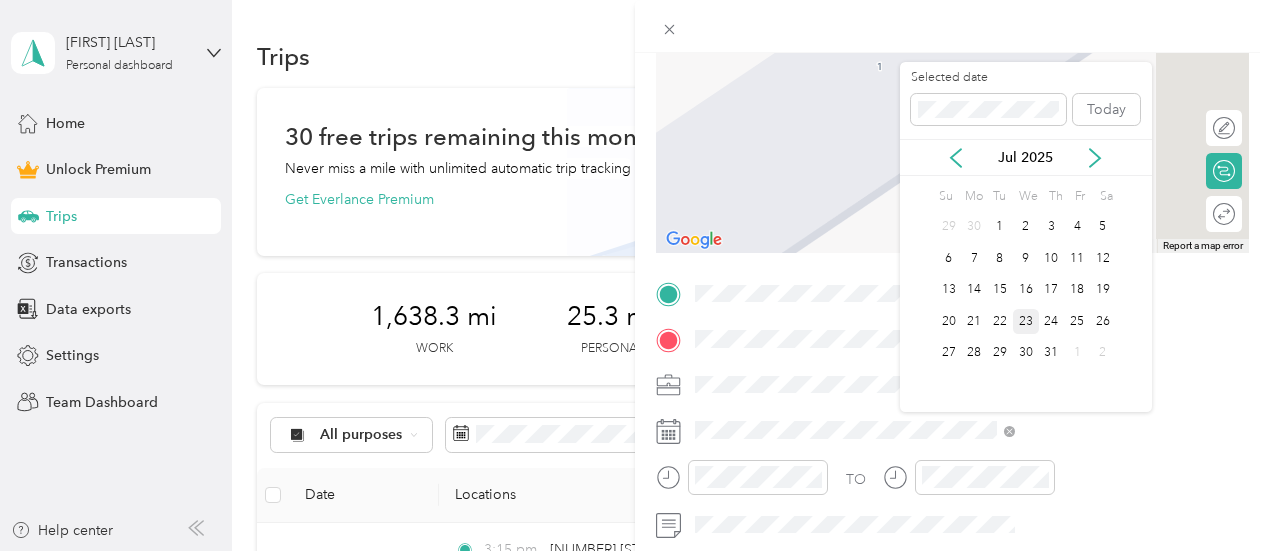 click on "23" at bounding box center [1026, 321] 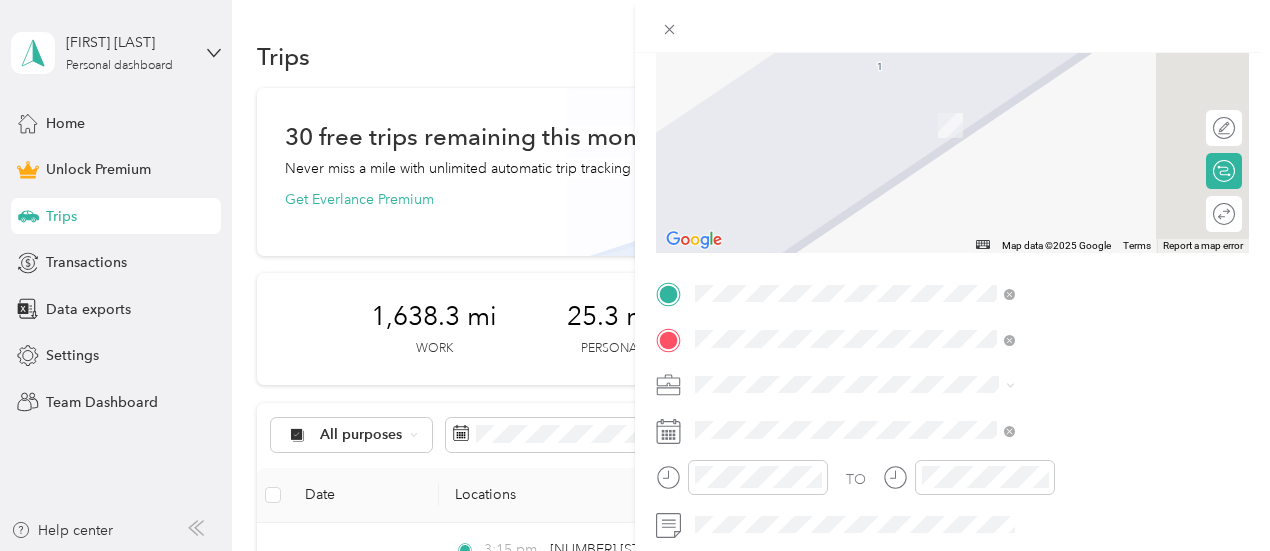 click on "[NUMBER] [STREET]
[CITY], [STATE] [POSTAL_CODE], [COUNTRY]" at bounding box center [1081, 113] 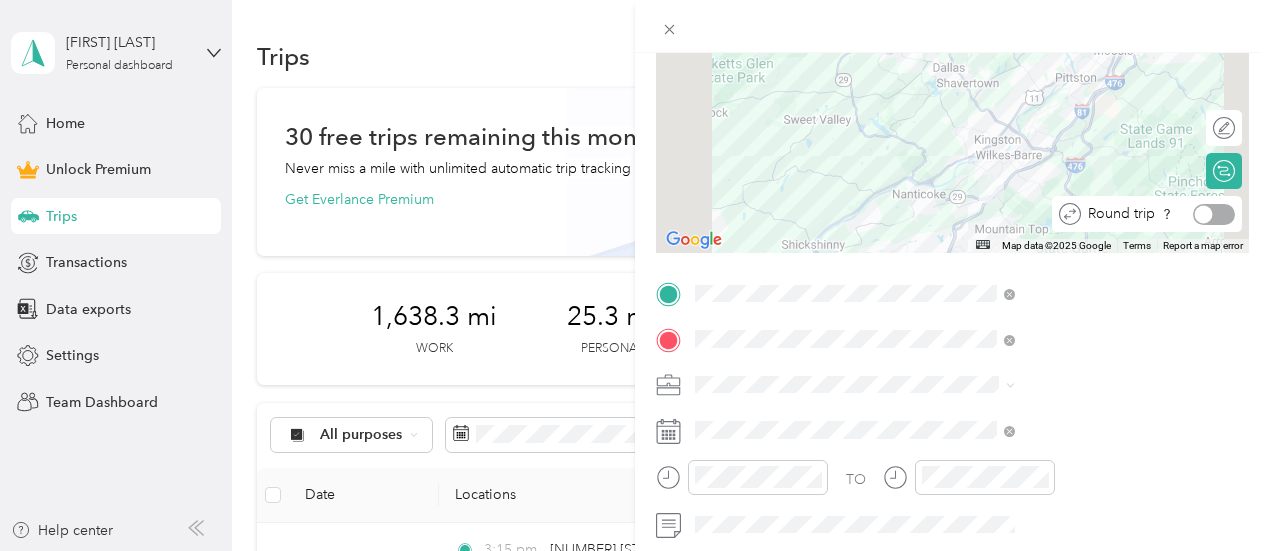 click at bounding box center [1214, 214] 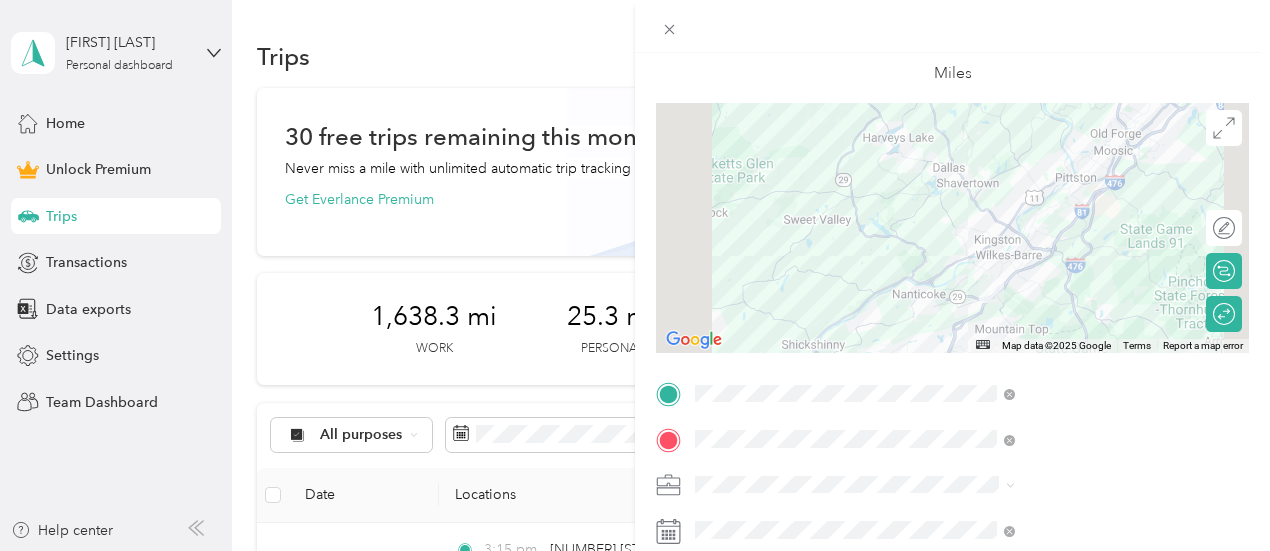 scroll, scrollTop: 0, scrollLeft: 0, axis: both 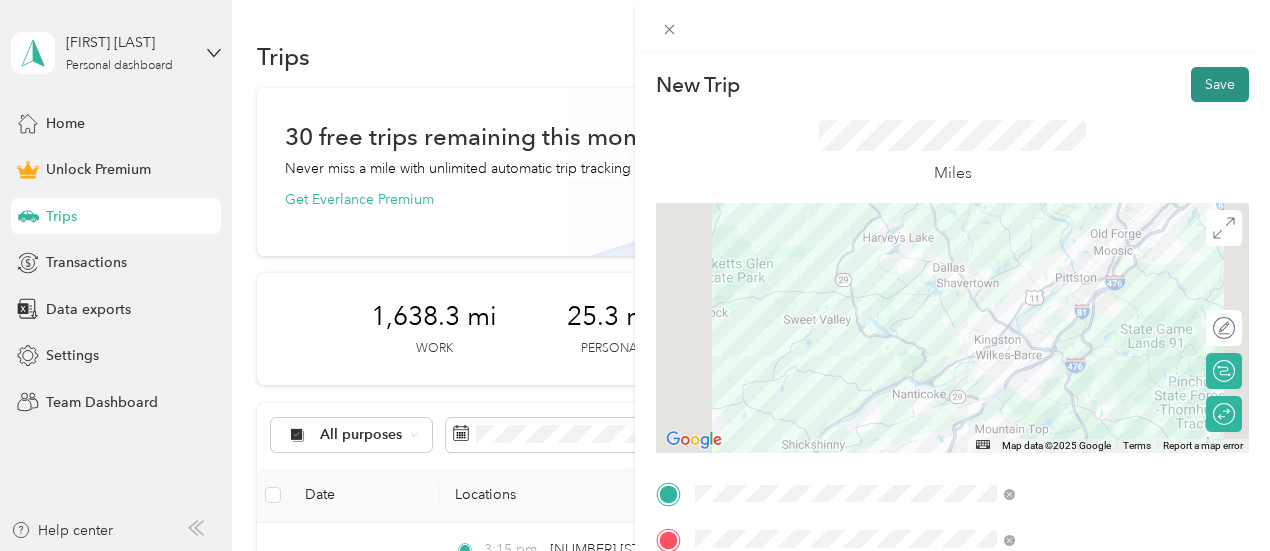 click on "Save" at bounding box center (1220, 84) 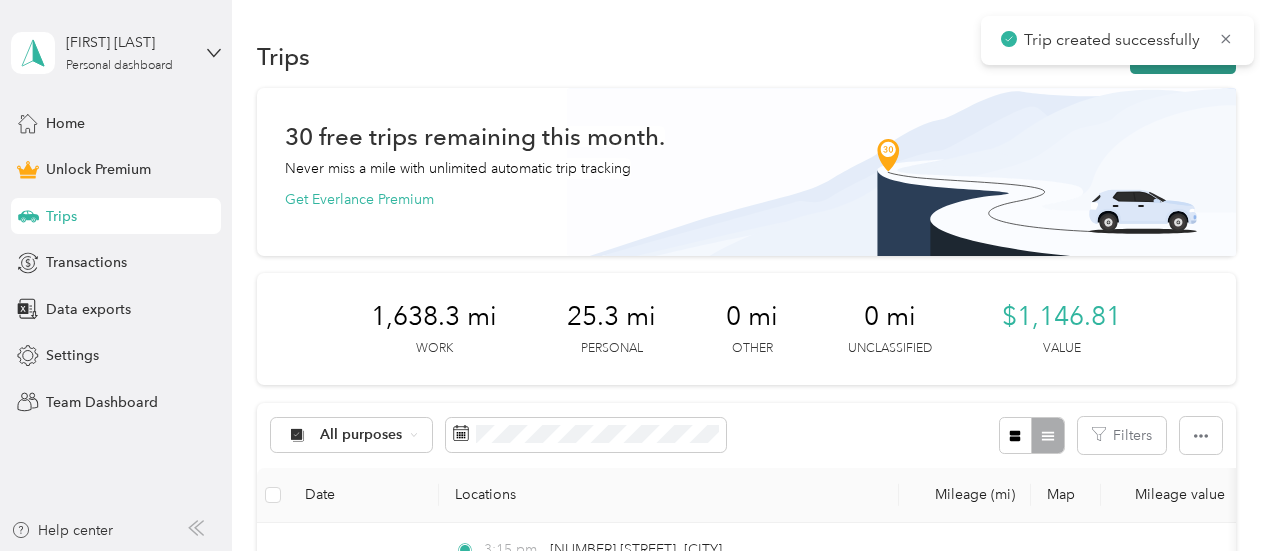 click on "New trip" at bounding box center [1183, 56] 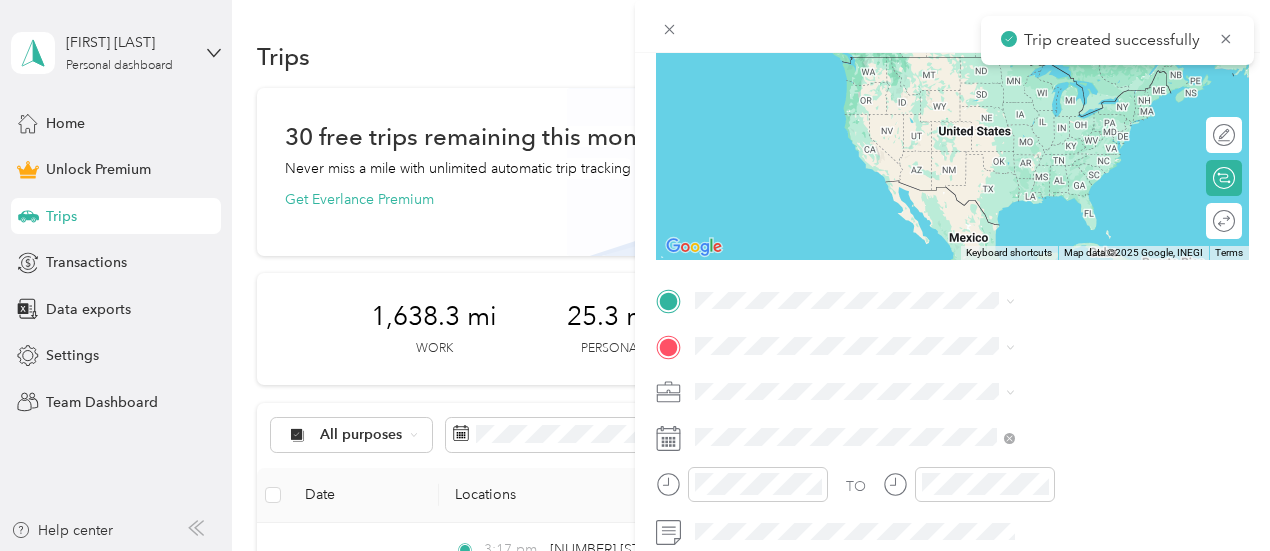 scroll, scrollTop: 300, scrollLeft: 0, axis: vertical 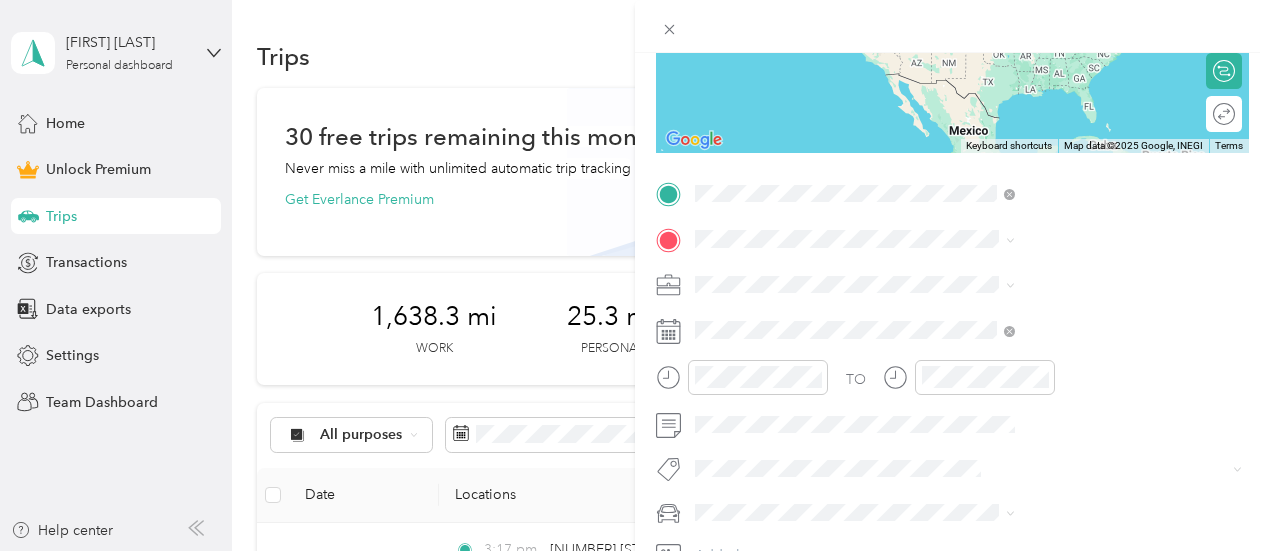 click on "[NUMBER] [STREET]
[CITY], [STATE] [POSTAL_CODE], [COUNTRY]" at bounding box center (1081, 356) 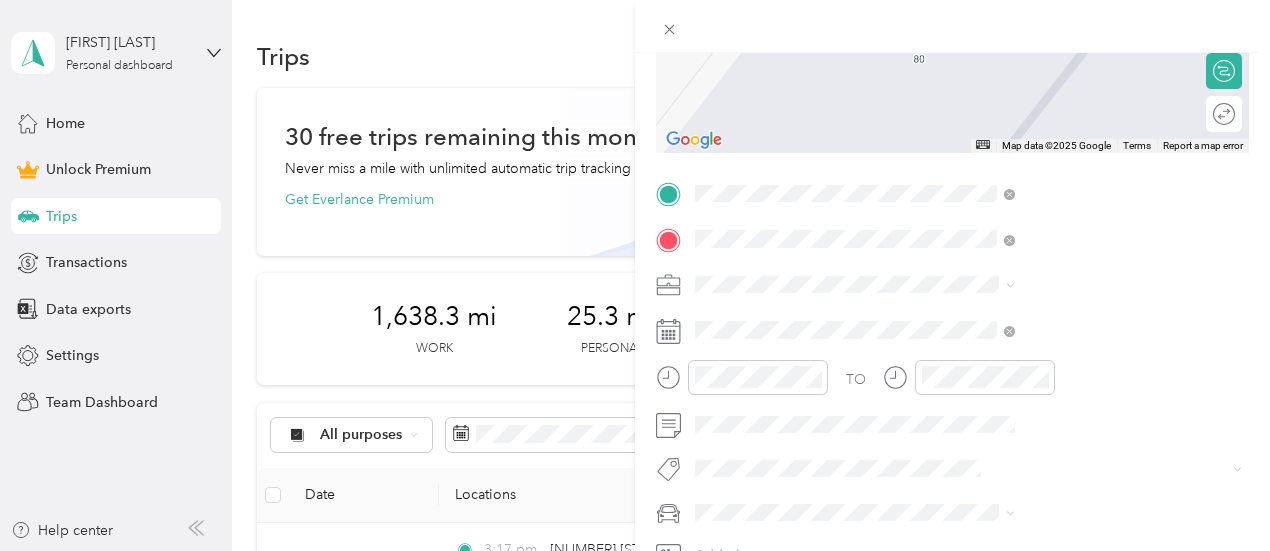 click on "[NUMBER] [STREET]
[CITY], [STATE] [POSTAL_CODE], [COUNTRY]" at bounding box center (1081, 328) 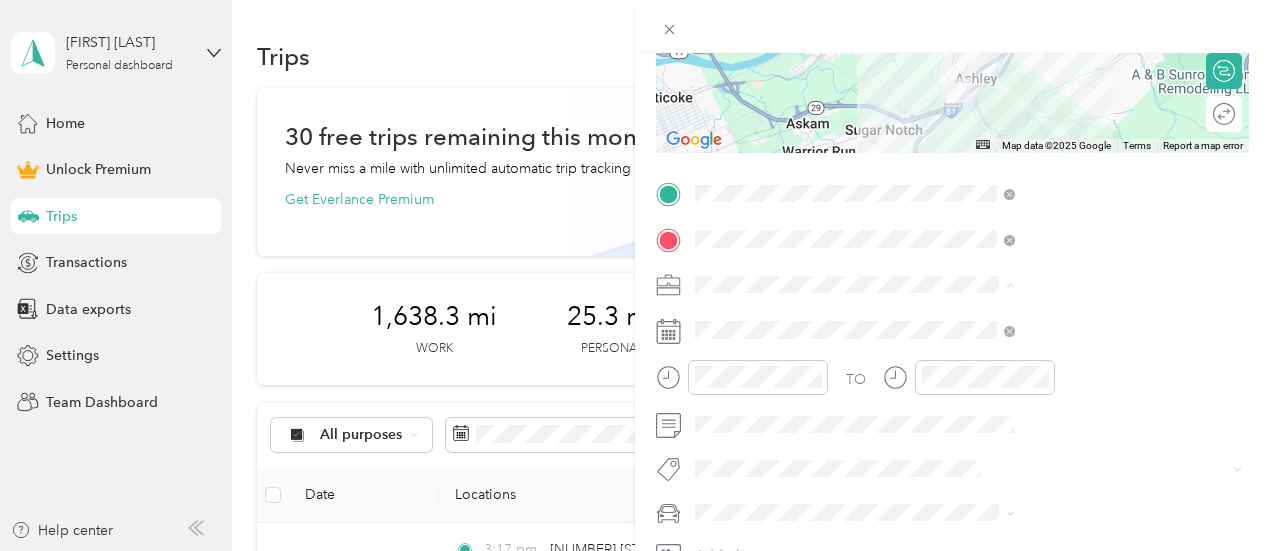 click on "Work Personal Travel Other Charity Medical Moving Commute" at bounding box center [1067, 127] 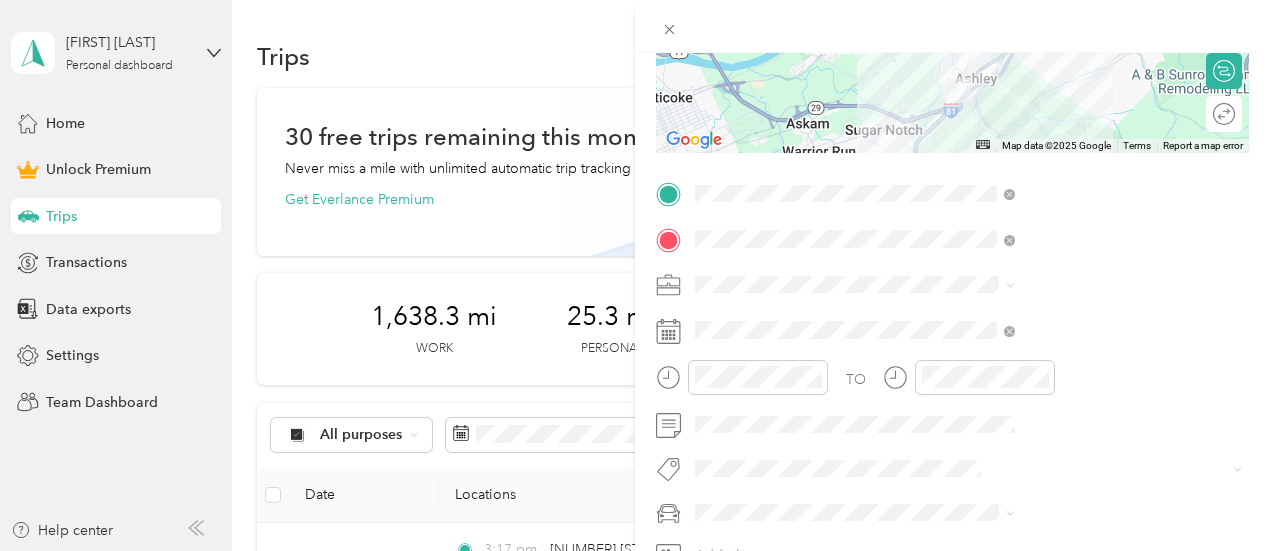 click on "New Trip Save This trip cannot be edited because it is either under review, approved, or paid. Contact your Team Manager to edit it. Miles ← Move left → Move right ↑ Move up ↓ Move down + Zoom in - Zoom out Home Jump left by 75% End Jump right by 75% Page Up Jump up by 75% Page Down Jump down by 75% Map Data Map data ©2025 Google Map data ©2025 Google 2 km  Click to toggle between metric and imperial units Terms Report a map error Edit route Calculate route Round trip TO Add photo" at bounding box center [952, 191] 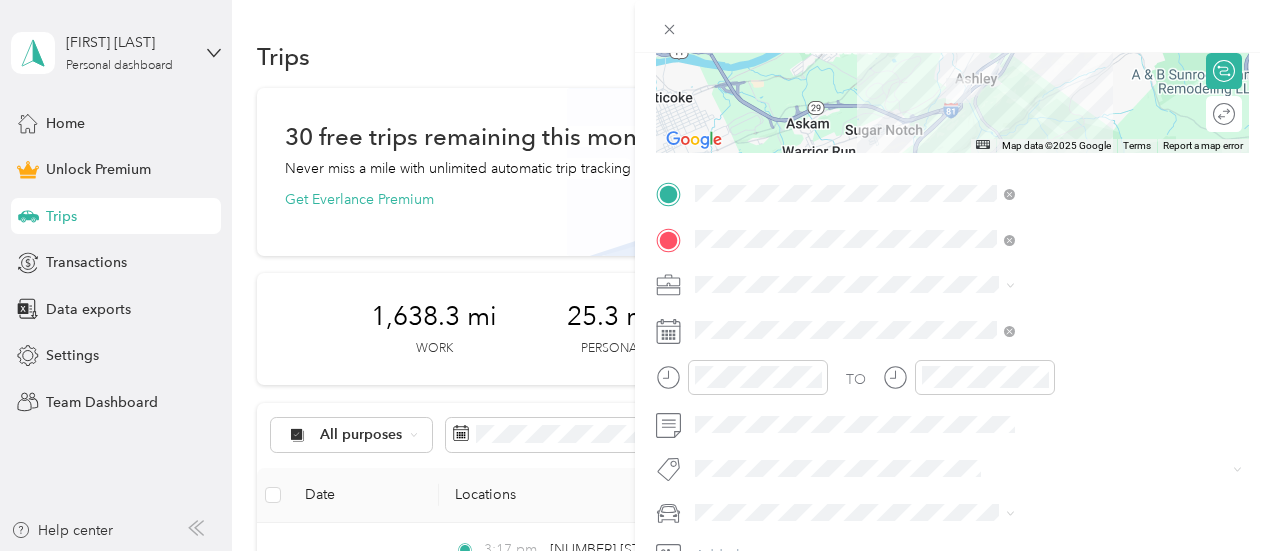 click on "Work" at bounding box center (1067, 1) 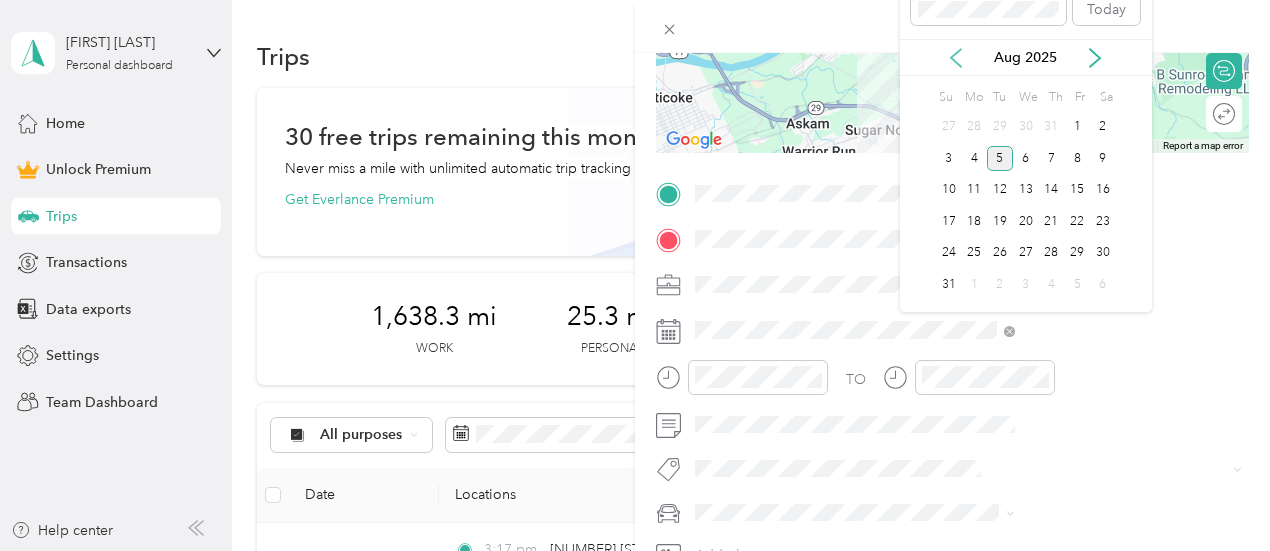 click 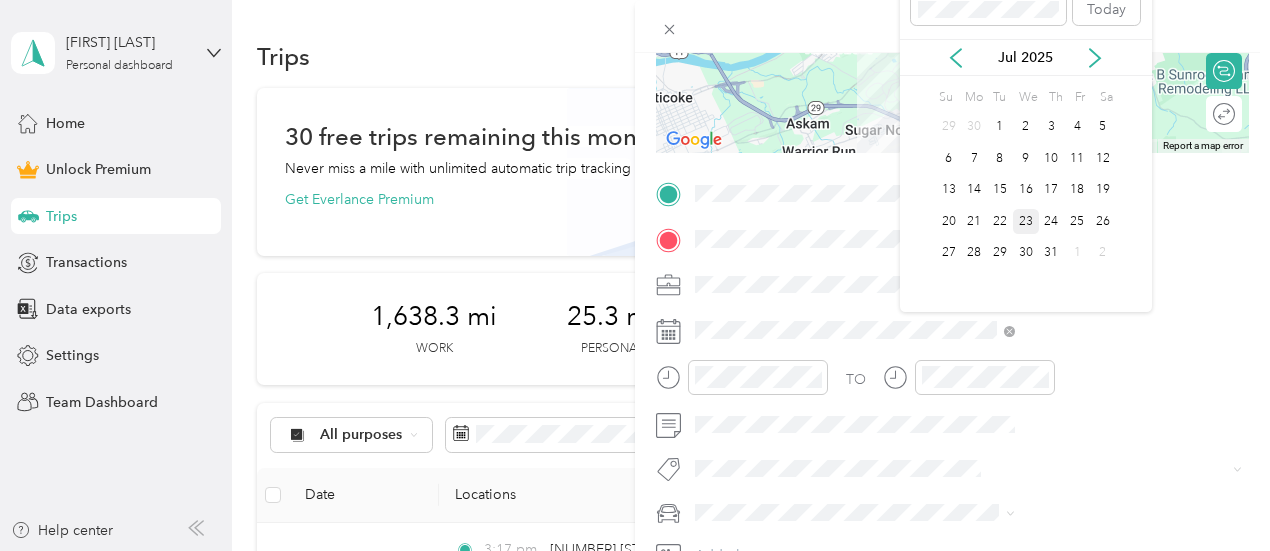 click on "23" at bounding box center [1026, 221] 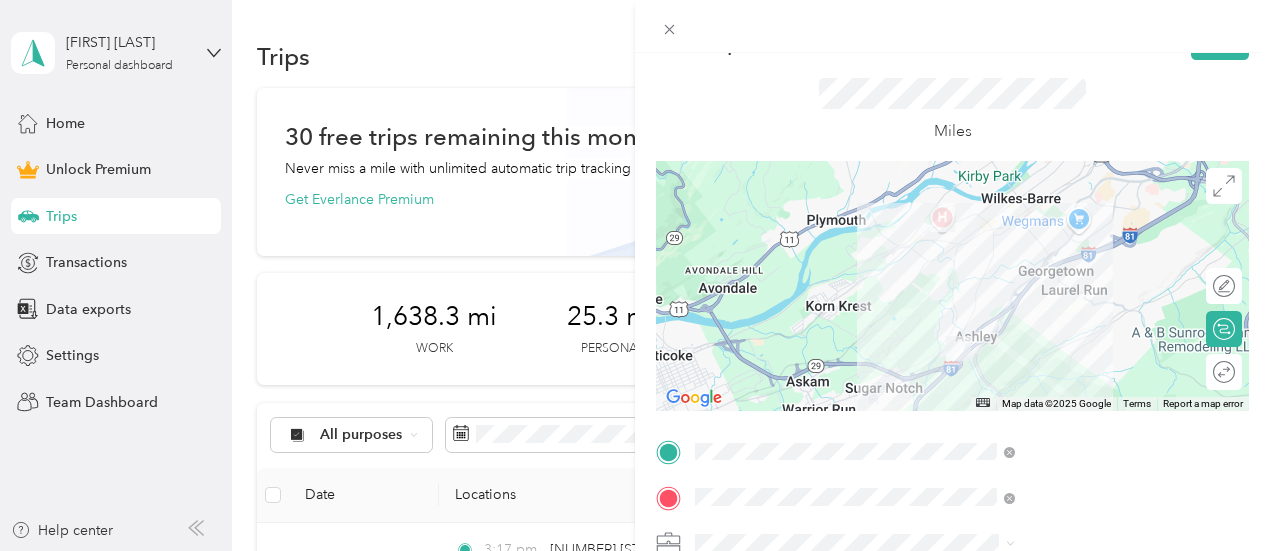 scroll, scrollTop: 0, scrollLeft: 0, axis: both 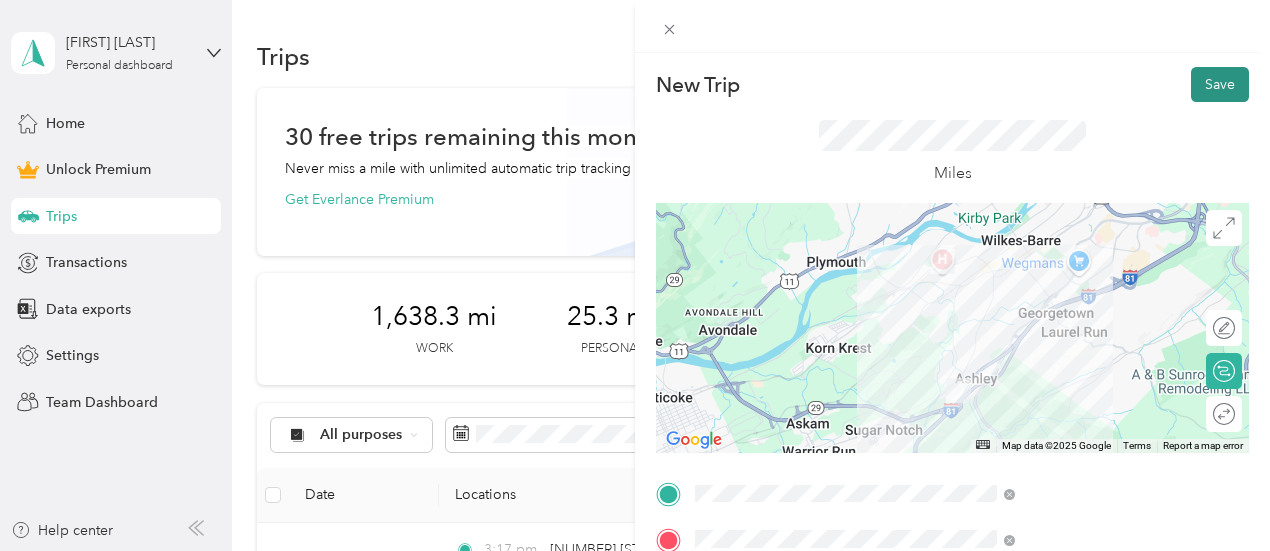 click on "Save" at bounding box center [1220, 84] 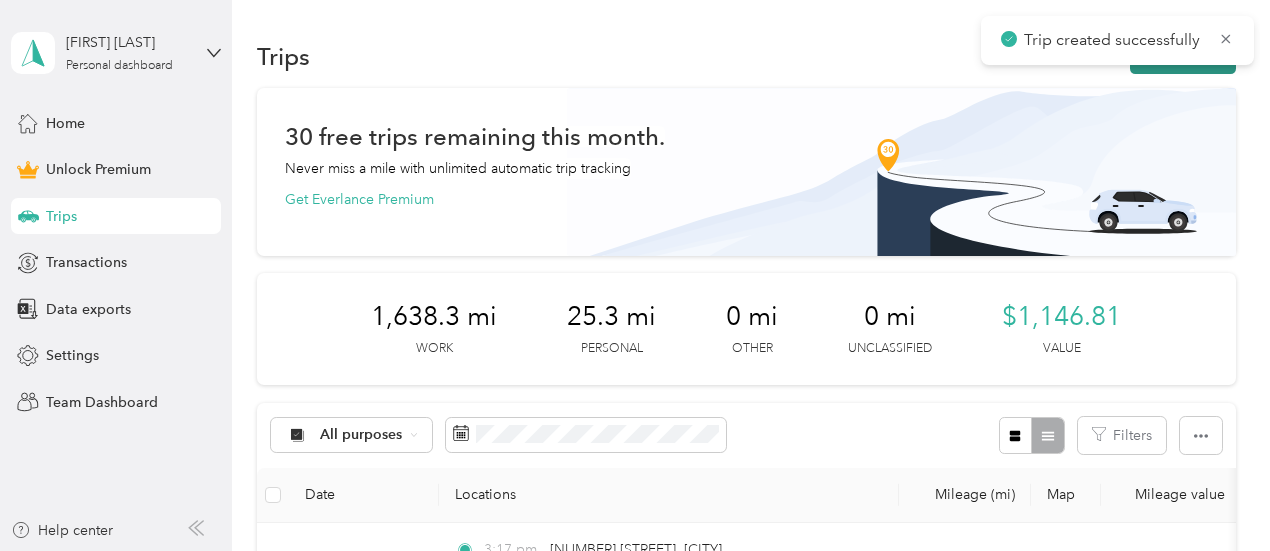 click on "New trip" at bounding box center (1183, 56) 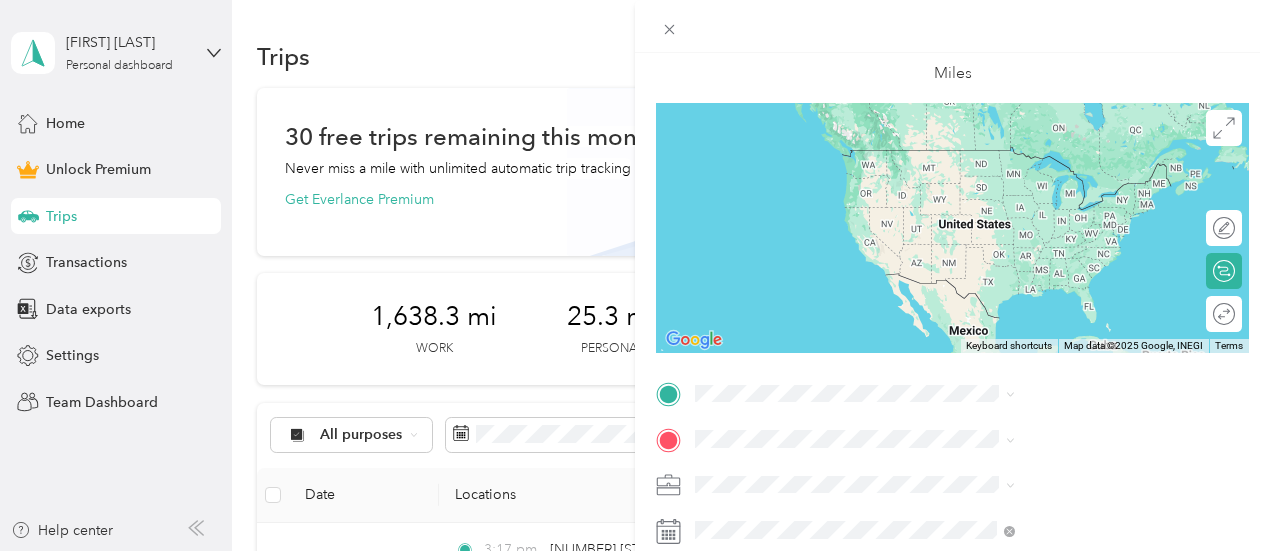 scroll, scrollTop: 200, scrollLeft: 0, axis: vertical 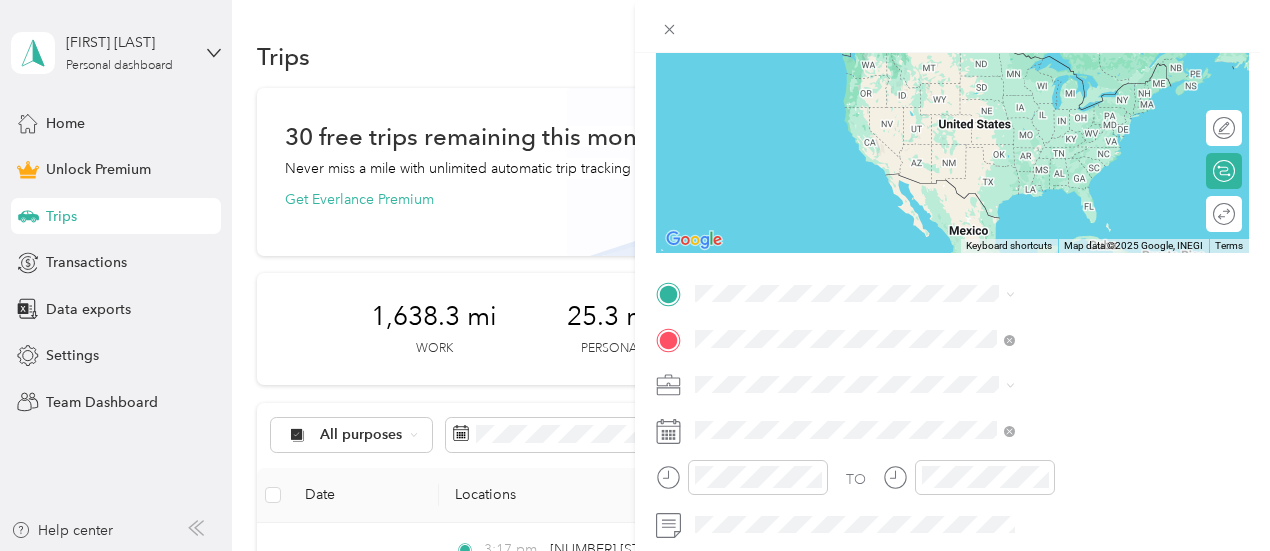 click on "[NUMBER] [STREET]
[CITY], [STATE] [POSTAL_CODE], [COUNTRY]" at bounding box center (1081, 186) 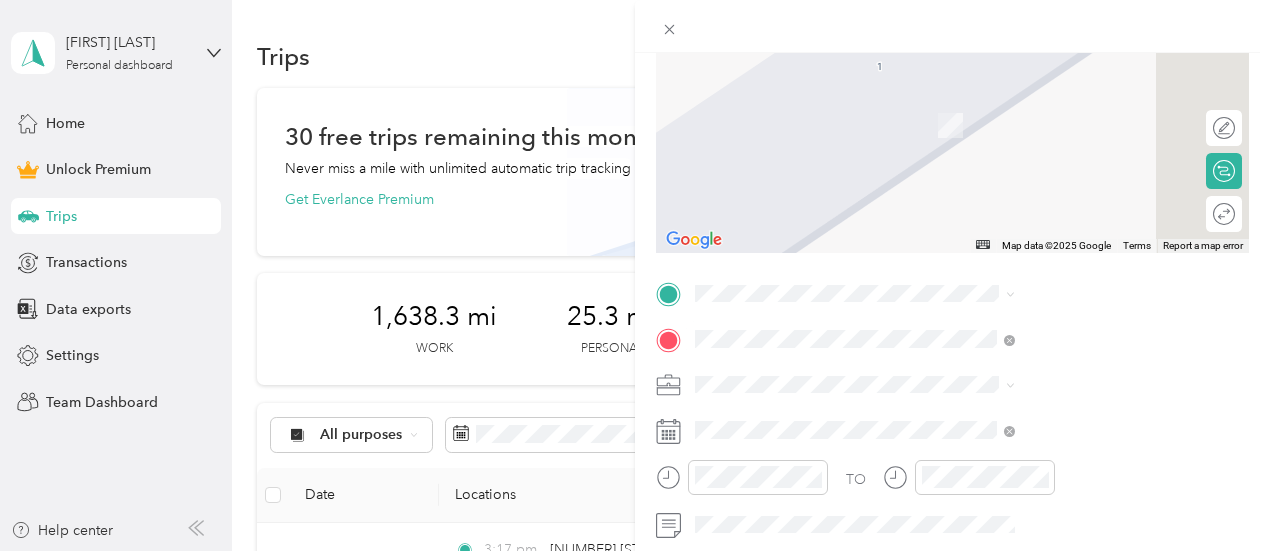 click at bounding box center (968, 385) 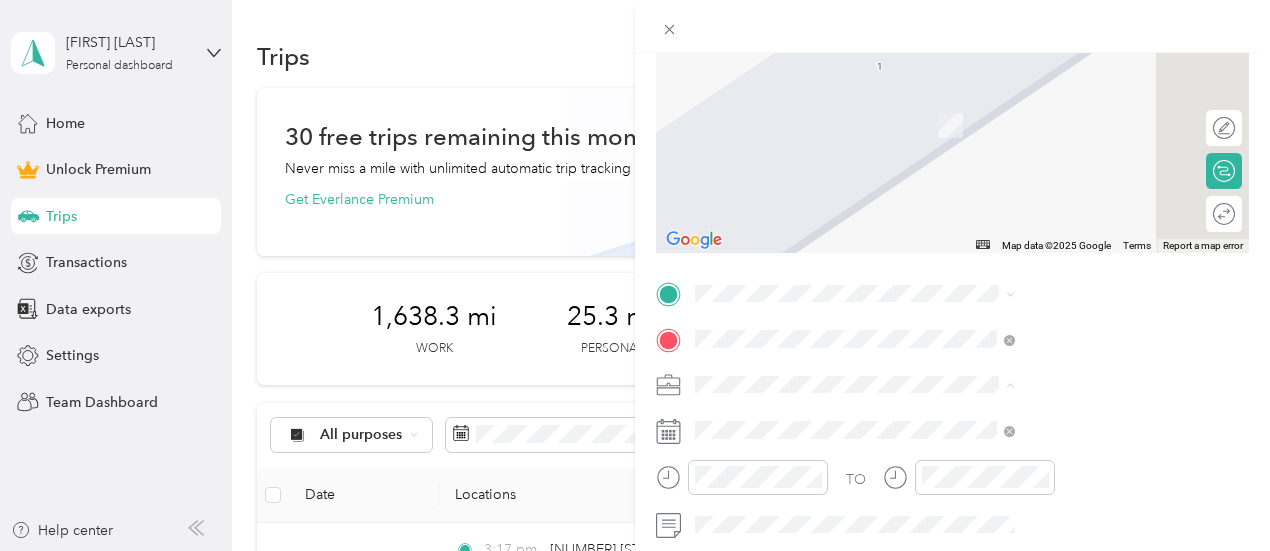 click on "Work" at bounding box center (1067, 104) 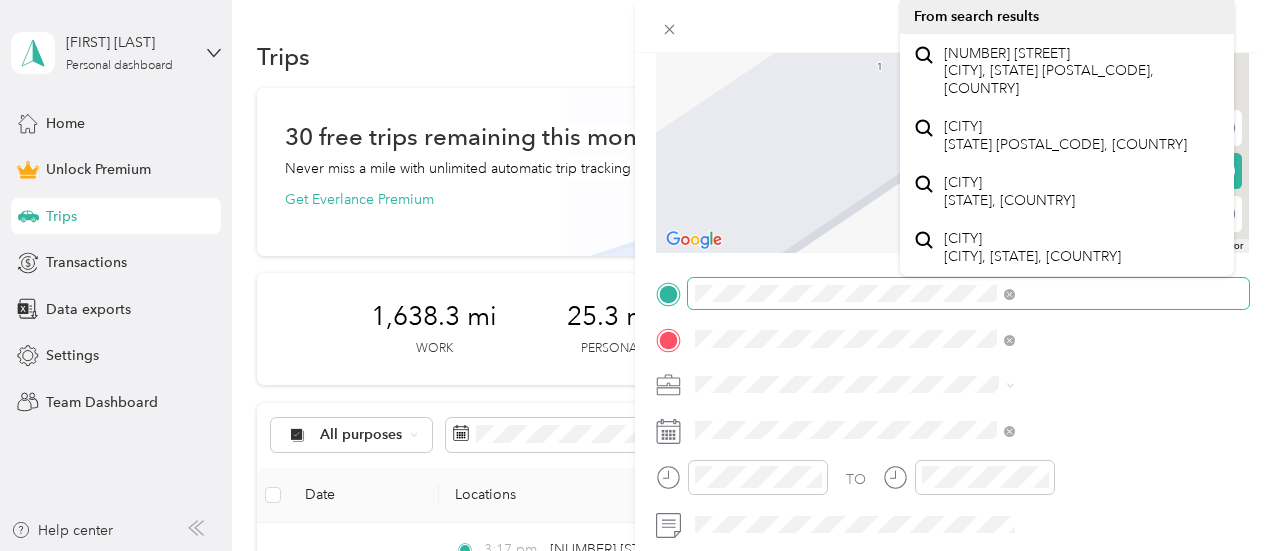 scroll, scrollTop: 0, scrollLeft: 111, axis: horizontal 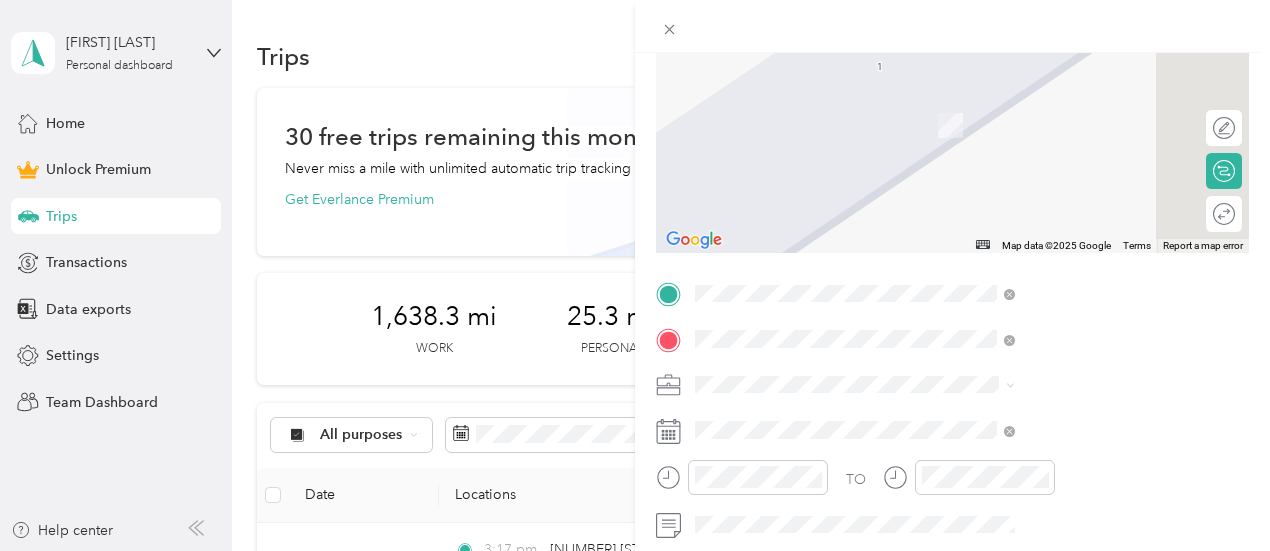 click on "[NUMBER] [STREET]
[CITY], [STATE] [POSTAL_CODE], [COUNTRY]" at bounding box center (1081, 71) 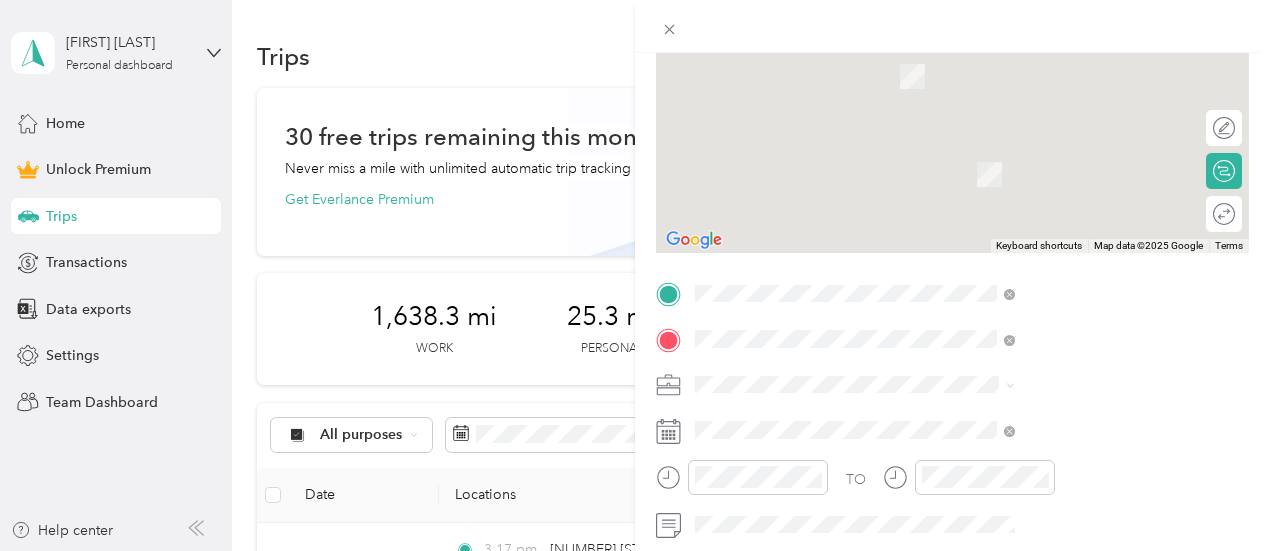 scroll, scrollTop: 0, scrollLeft: 0, axis: both 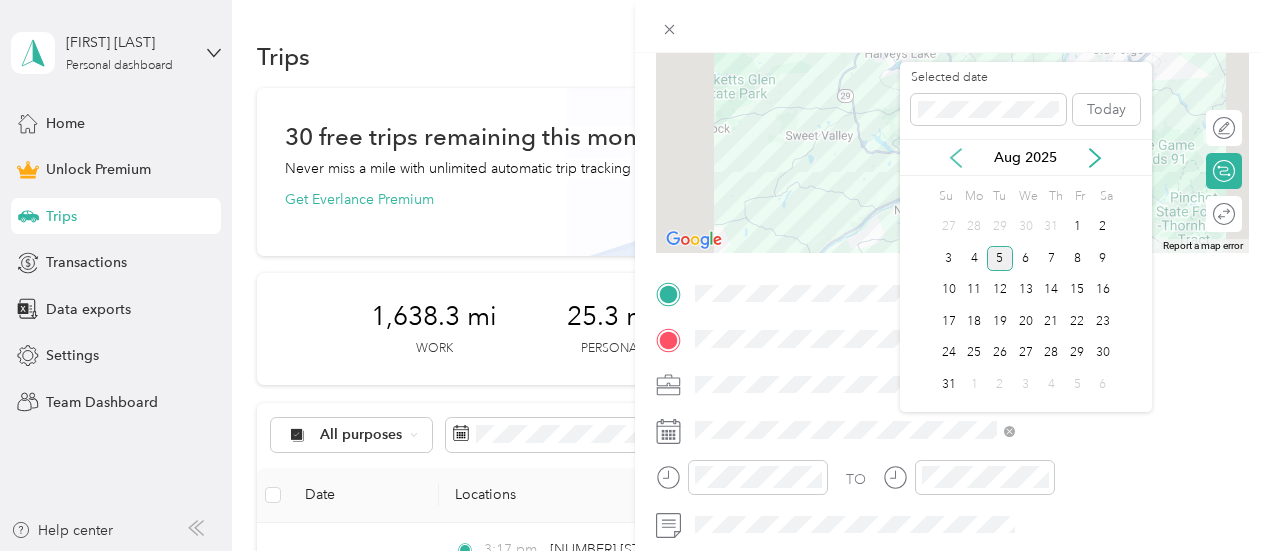 click 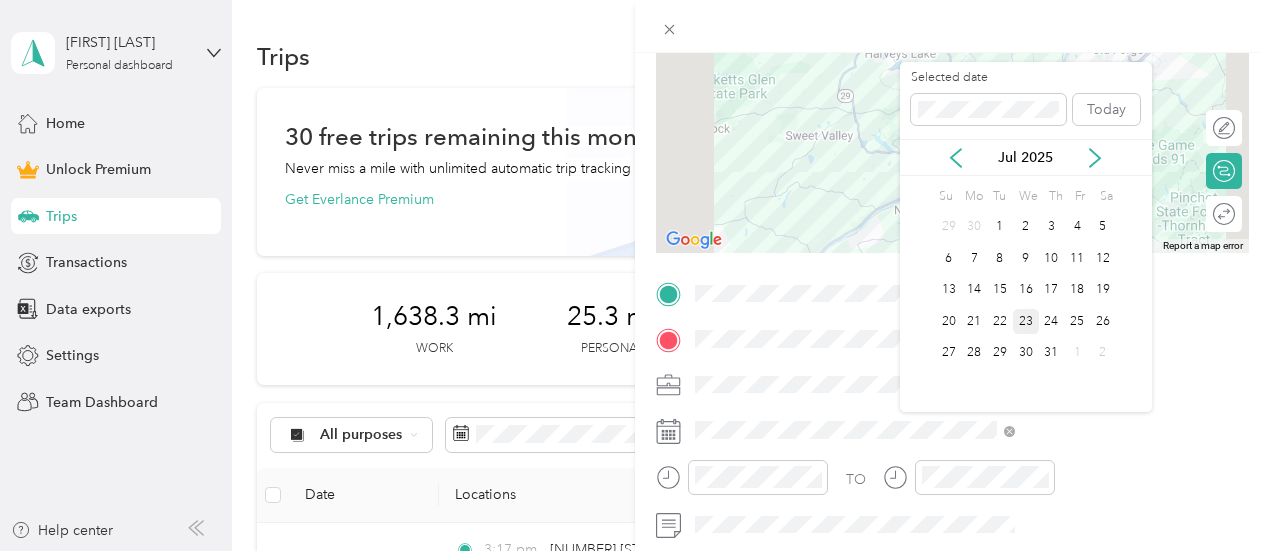 click on "23" at bounding box center [1026, 321] 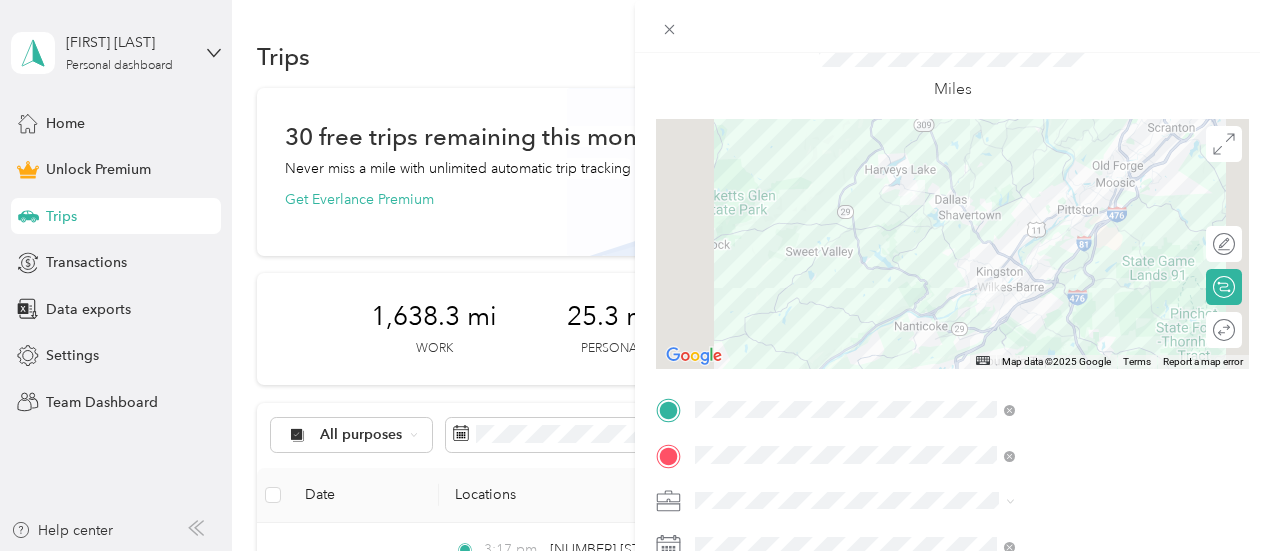 scroll, scrollTop: 0, scrollLeft: 0, axis: both 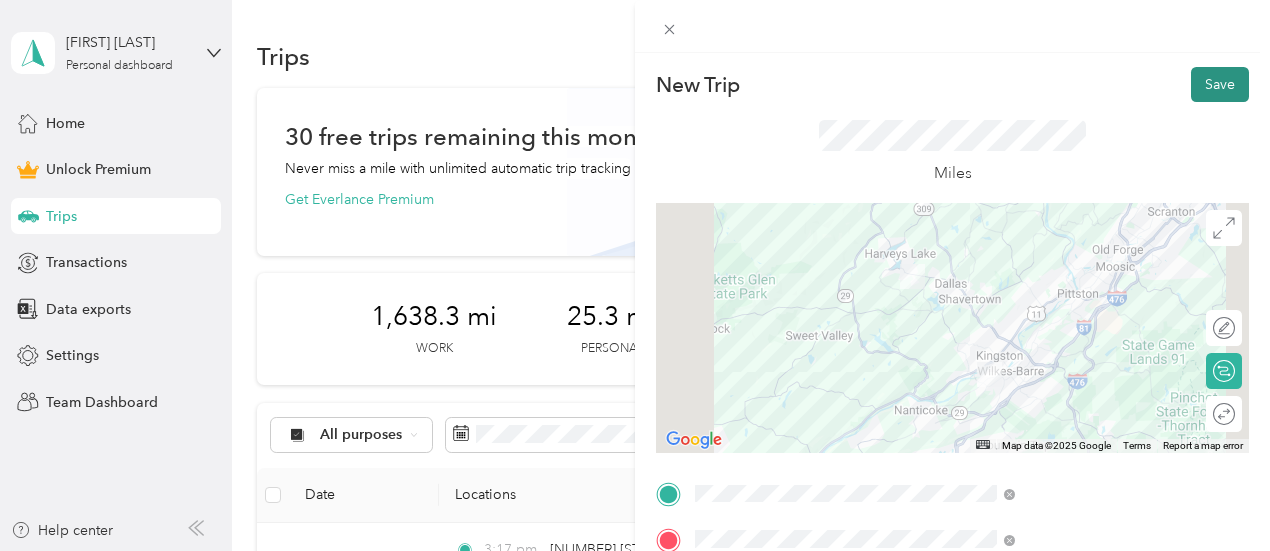 click on "Save" at bounding box center [1220, 84] 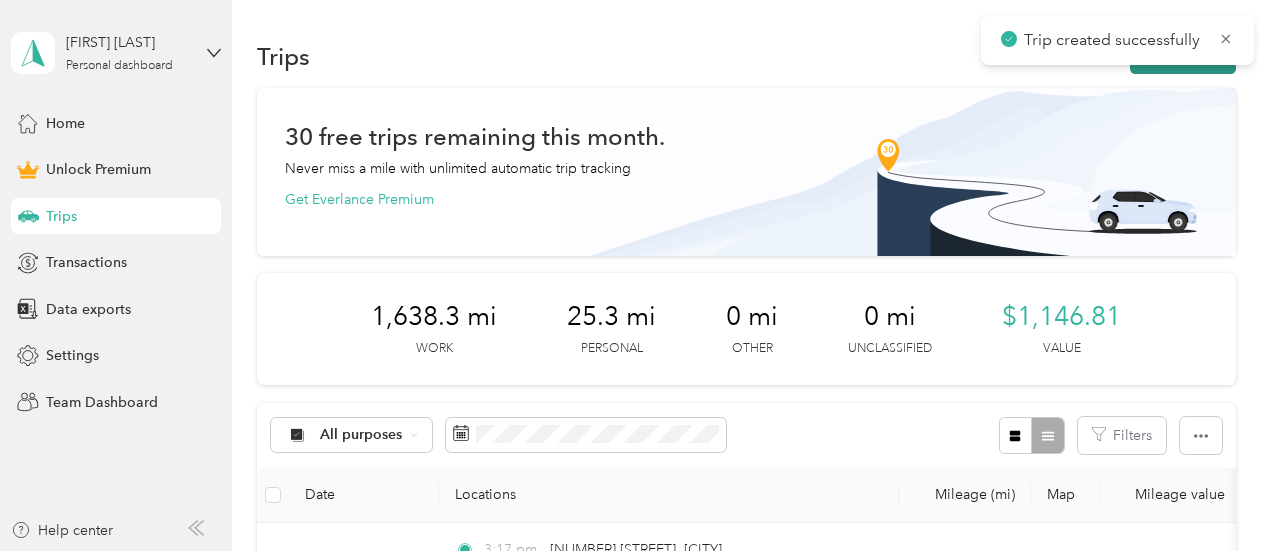 click on "New trip" at bounding box center (1183, 56) 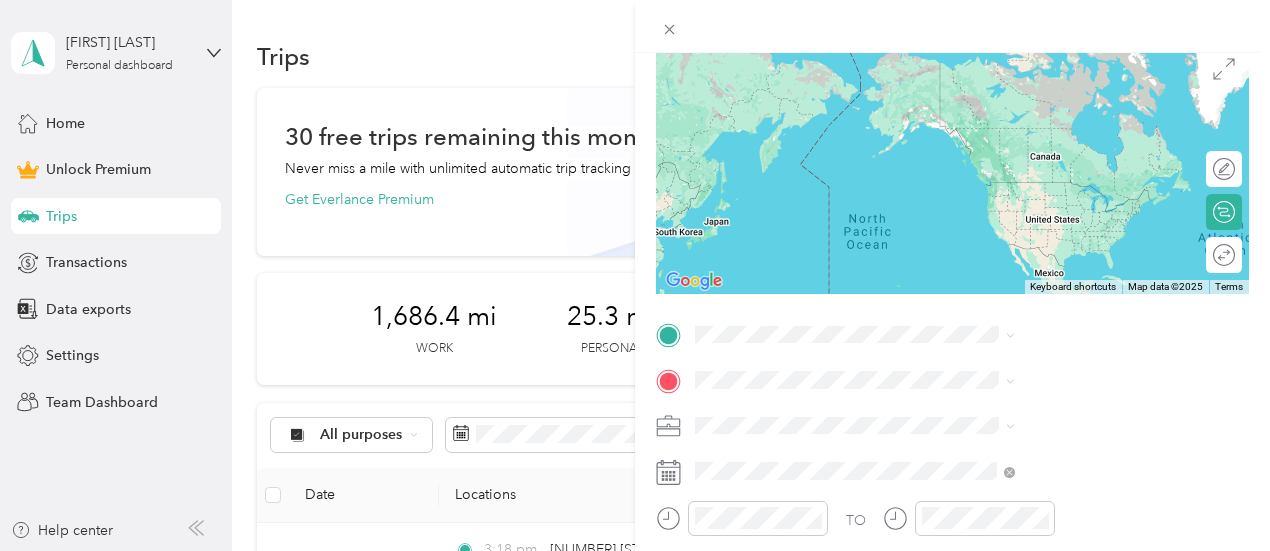 scroll, scrollTop: 200, scrollLeft: 0, axis: vertical 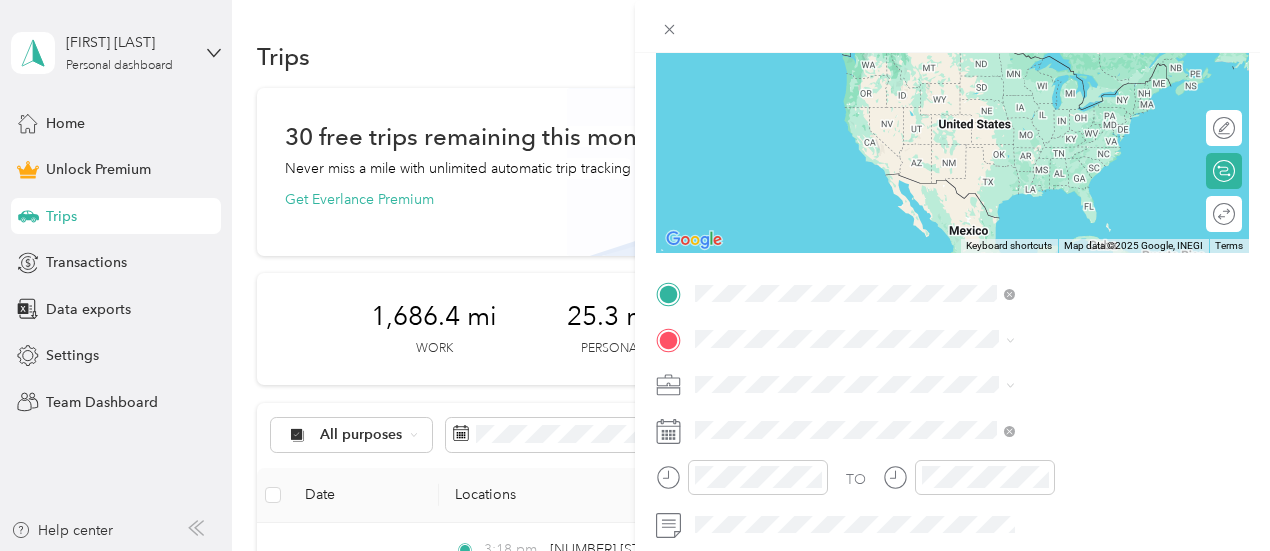 click on "[NUMBER] [STREET]
[CITY], [STATE] [POSTAL_CODE], [COUNTRY]" at bounding box center (1081, 141) 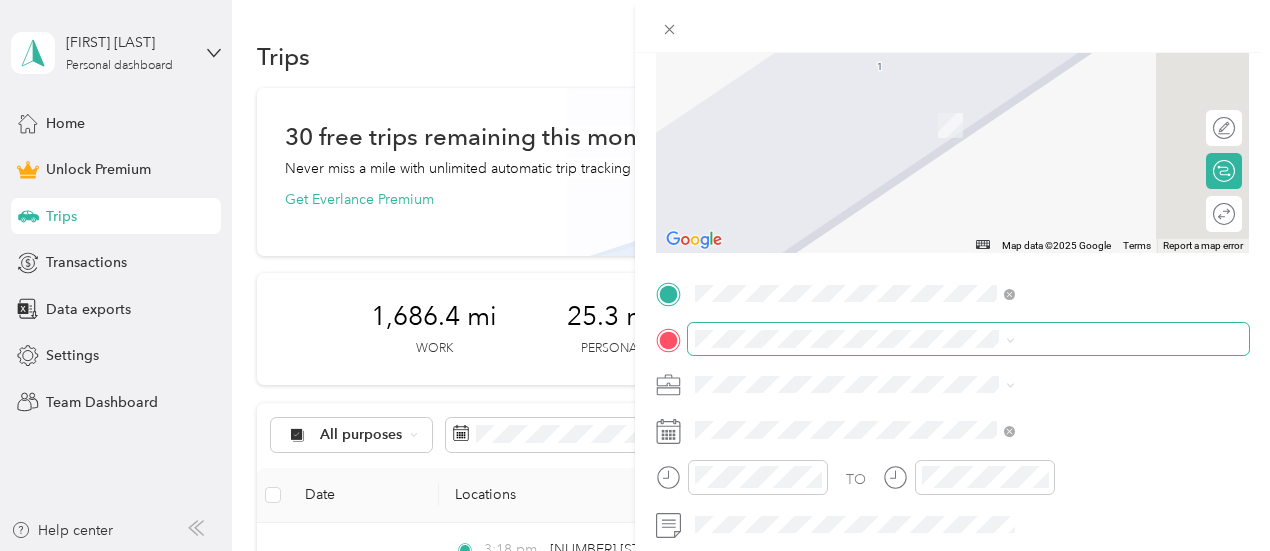click at bounding box center [968, 339] 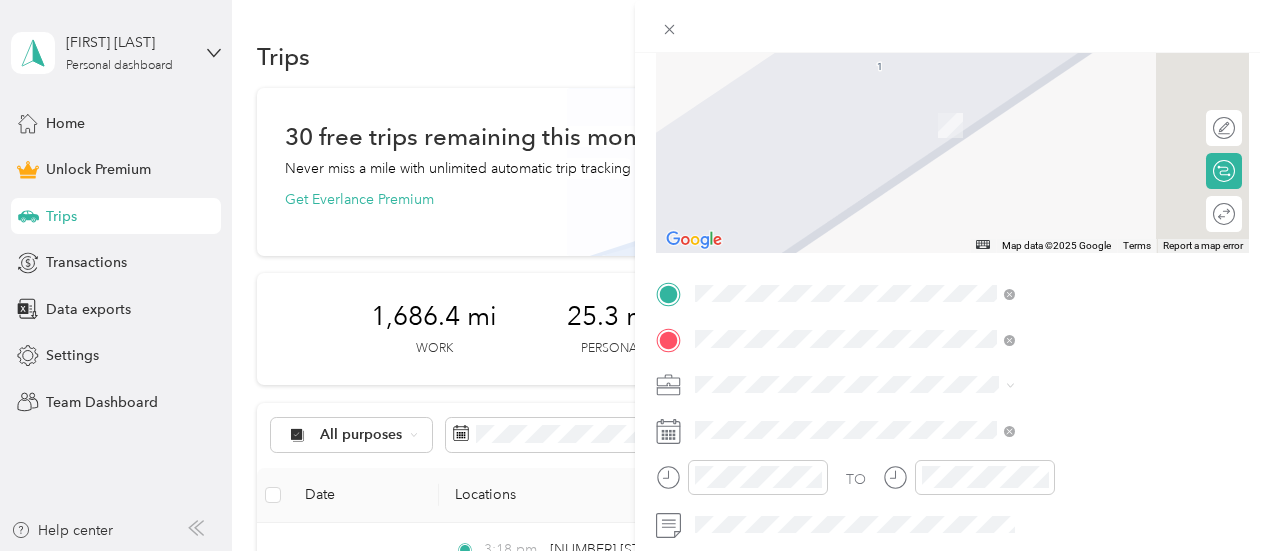 click on "[NUMBER] [STREET]
[CITY], [STATE] [POSTAL_CODE], [COUNTRY]" at bounding box center [1081, 113] 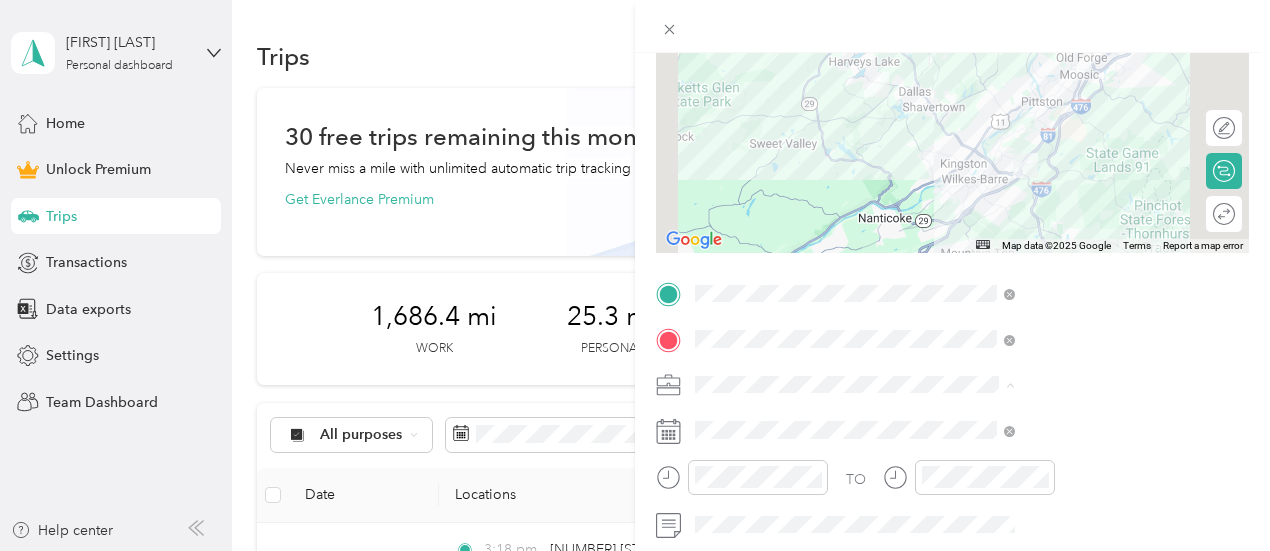 click on "Work" at bounding box center (1067, 104) 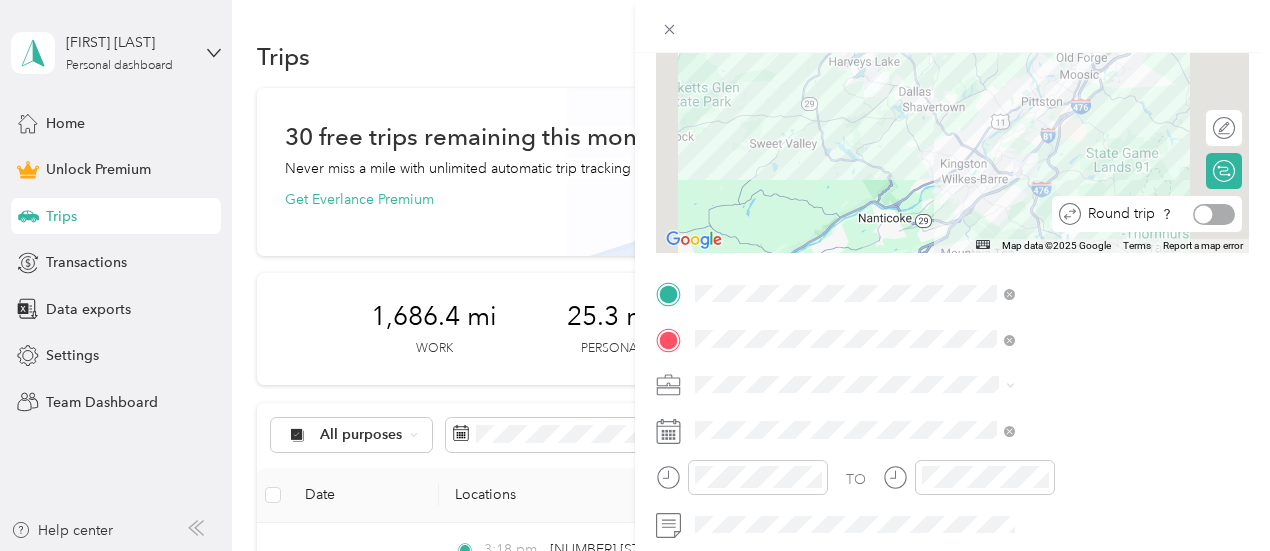 click at bounding box center (1214, 214) 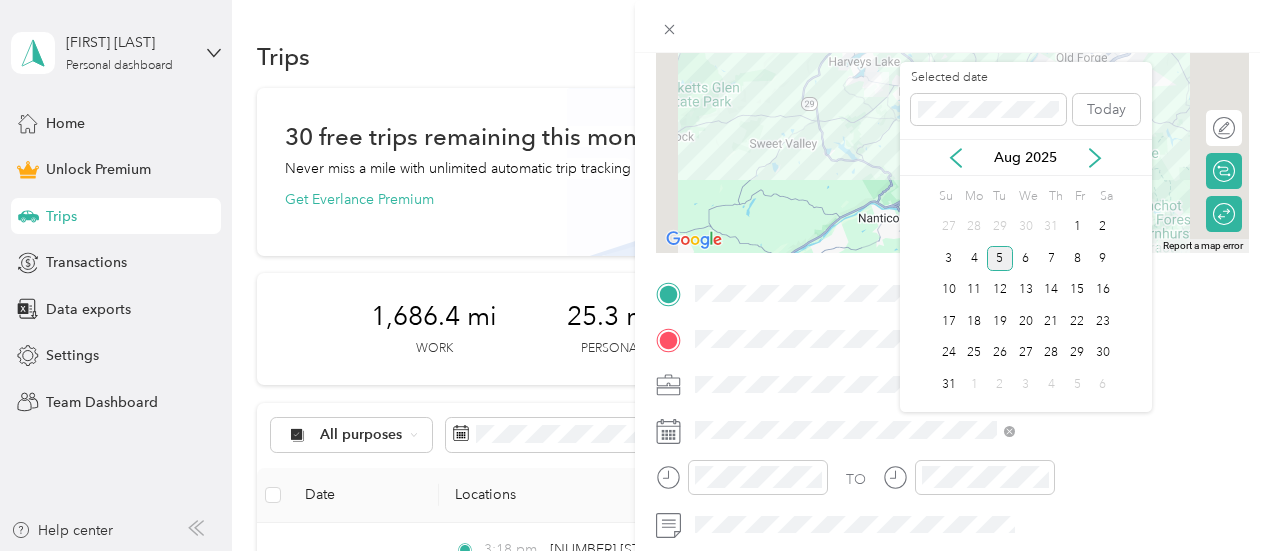 click on "Aug 2025" at bounding box center (1026, 157) 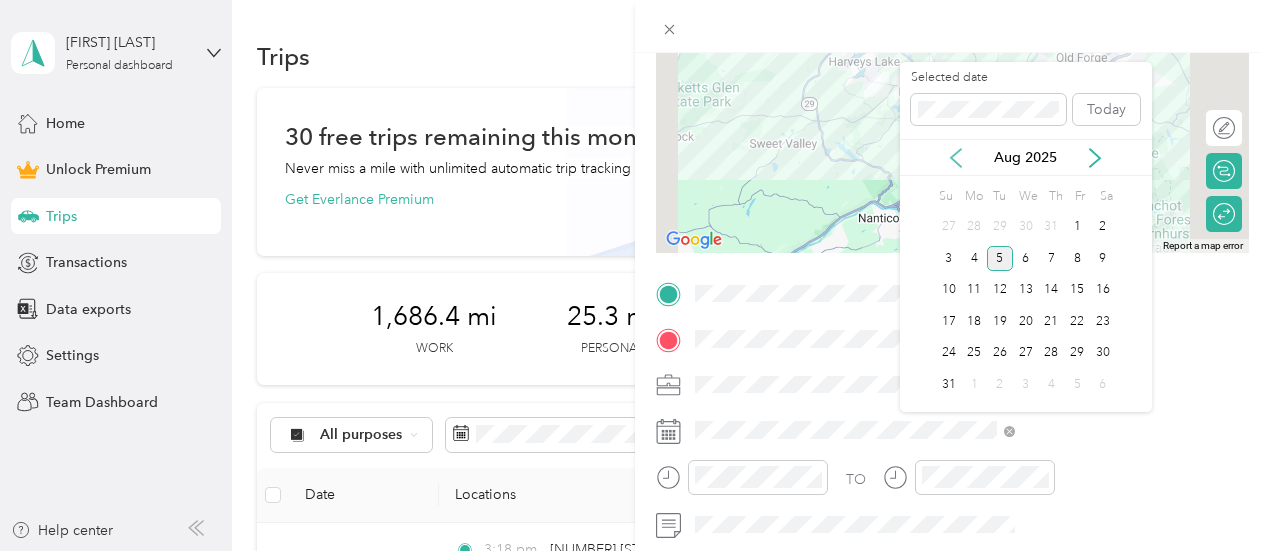click 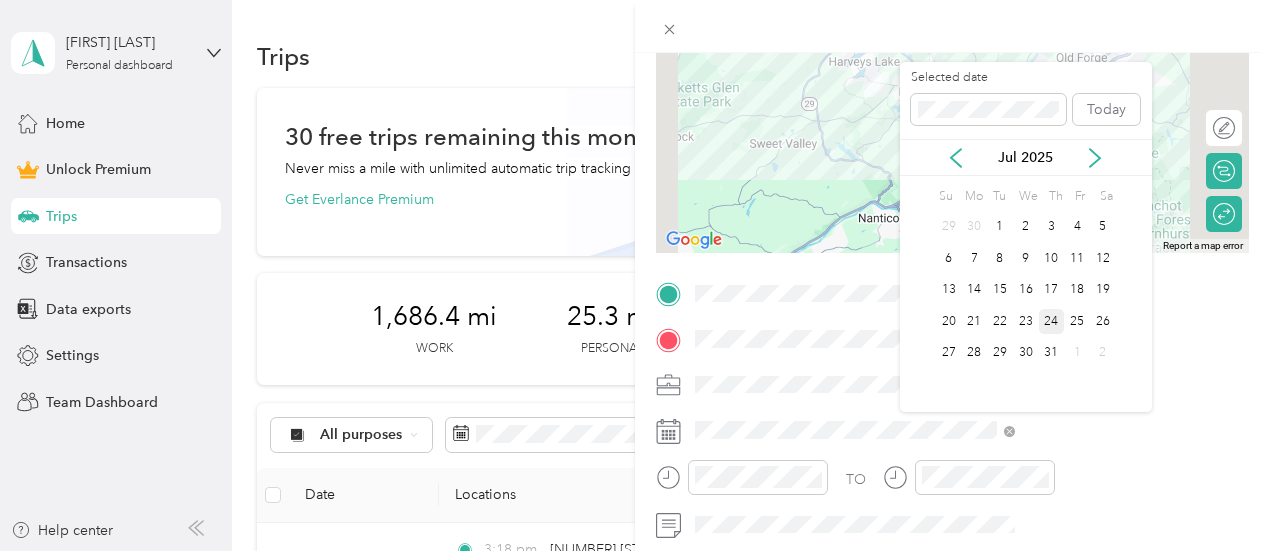 click on "24" at bounding box center [1052, 321] 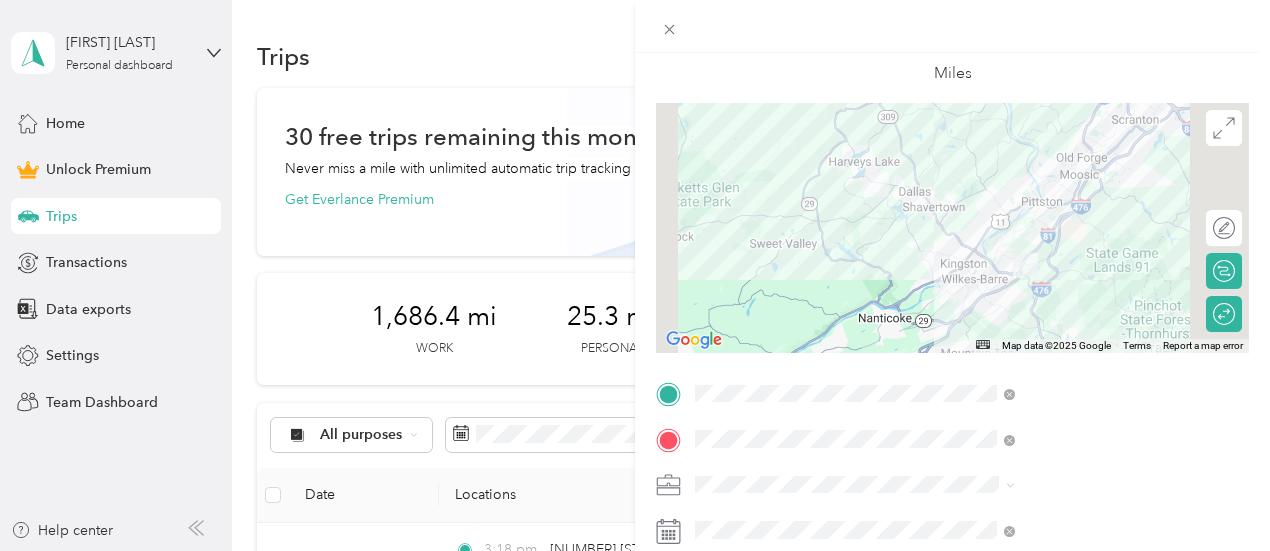 scroll, scrollTop: 0, scrollLeft: 0, axis: both 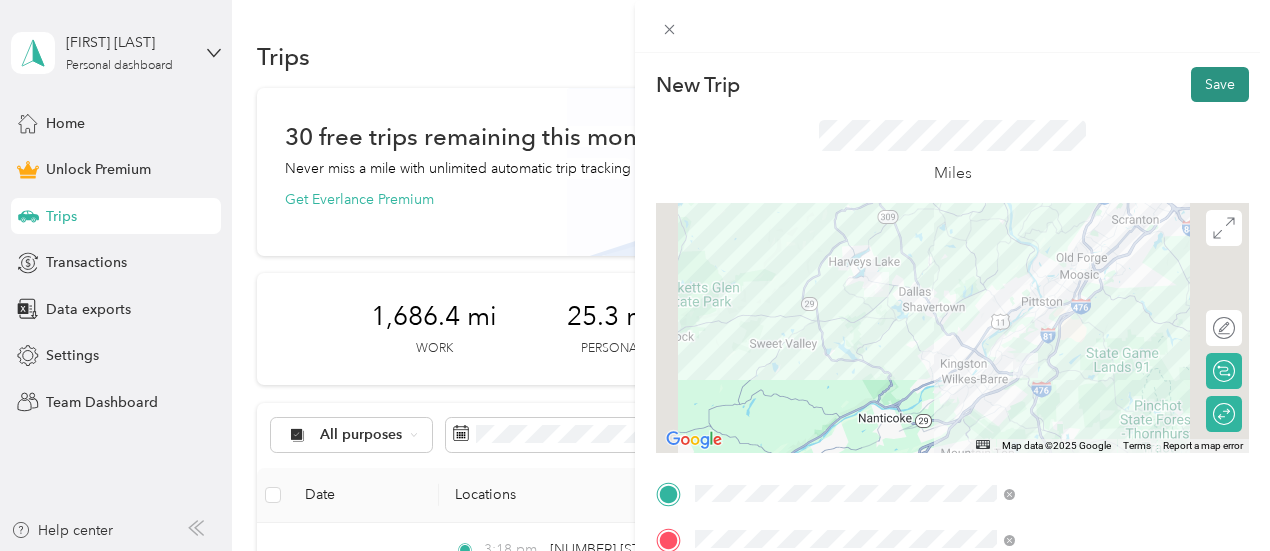 click on "Save" at bounding box center (1220, 84) 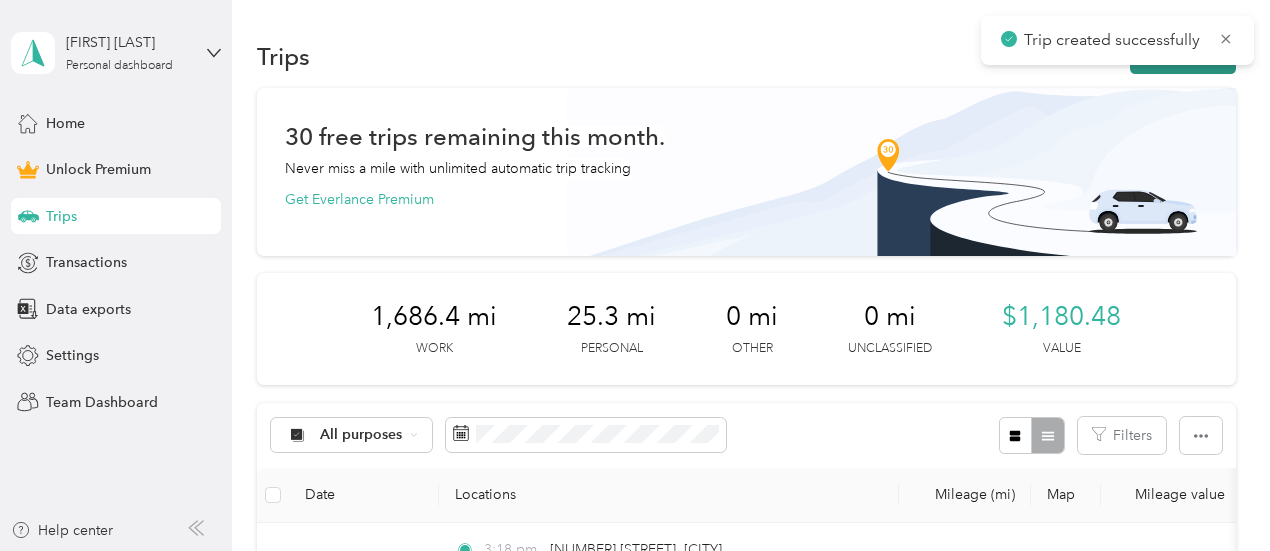 click on "New trip" at bounding box center (1183, 56) 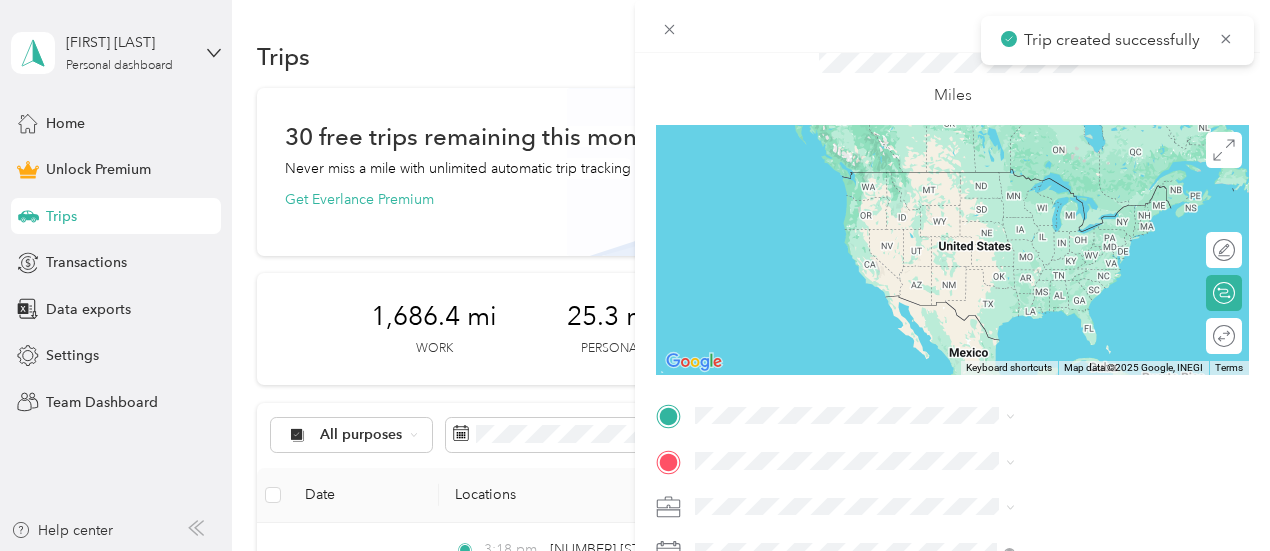scroll, scrollTop: 200, scrollLeft: 0, axis: vertical 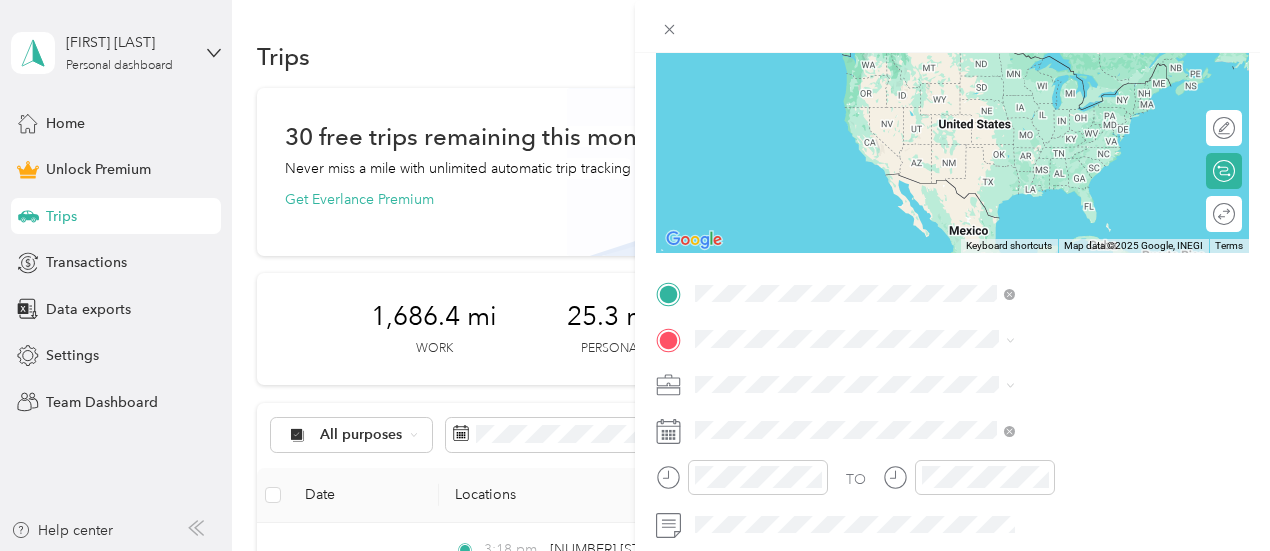 click on "[NUMBER] [STREET]
[CITY], [STATE] [POSTAL_CODE], [COUNTRY]" at bounding box center (1081, 141) 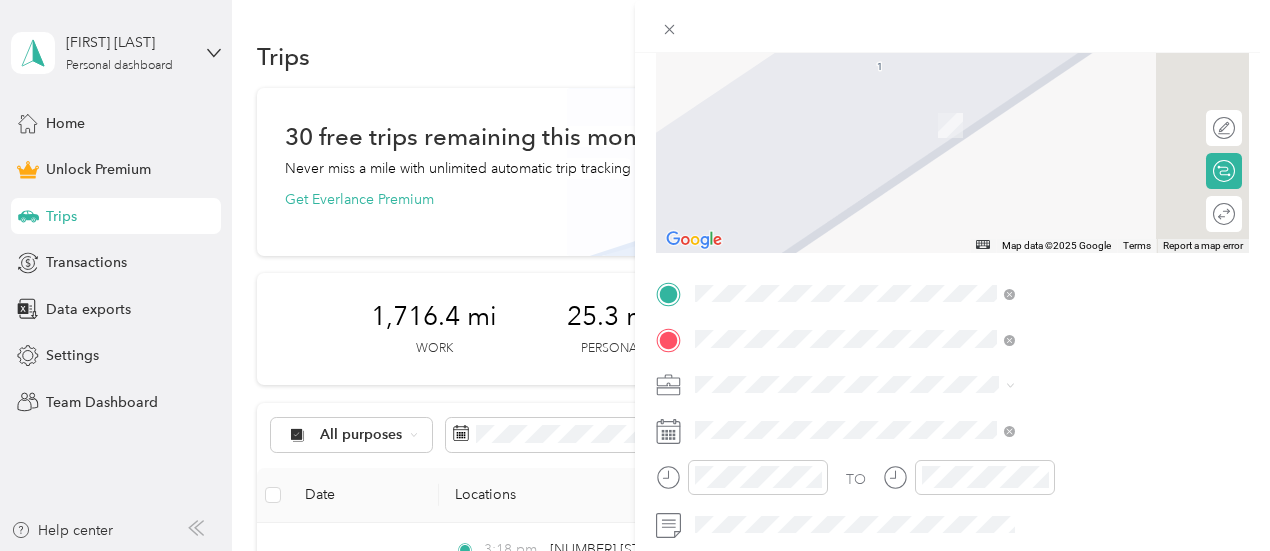 click on "[NUMBER] [STREET]
[CITY], [STATE] [POSTAL_CODE], [COUNTRY]" at bounding box center (1081, 113) 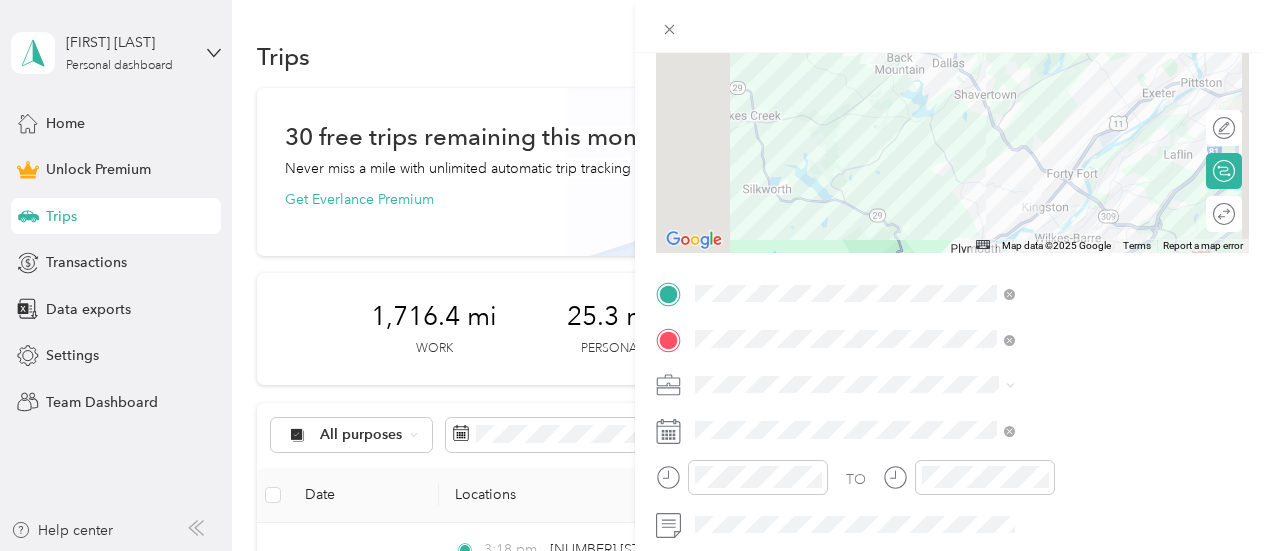 click on "Work" at bounding box center (931, 102) 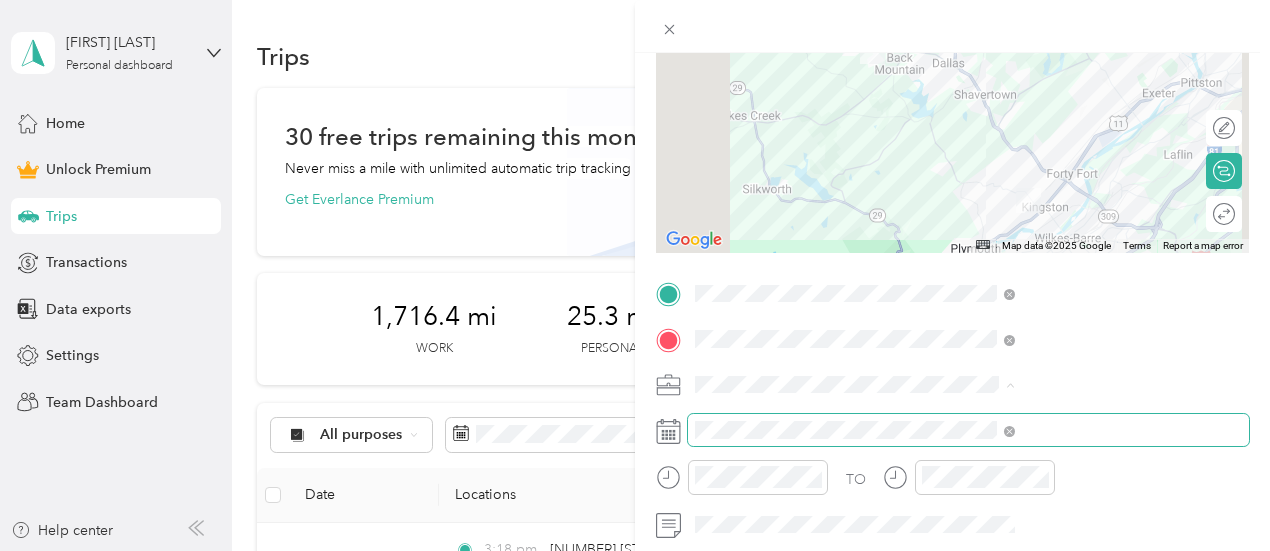 click at bounding box center (968, 430) 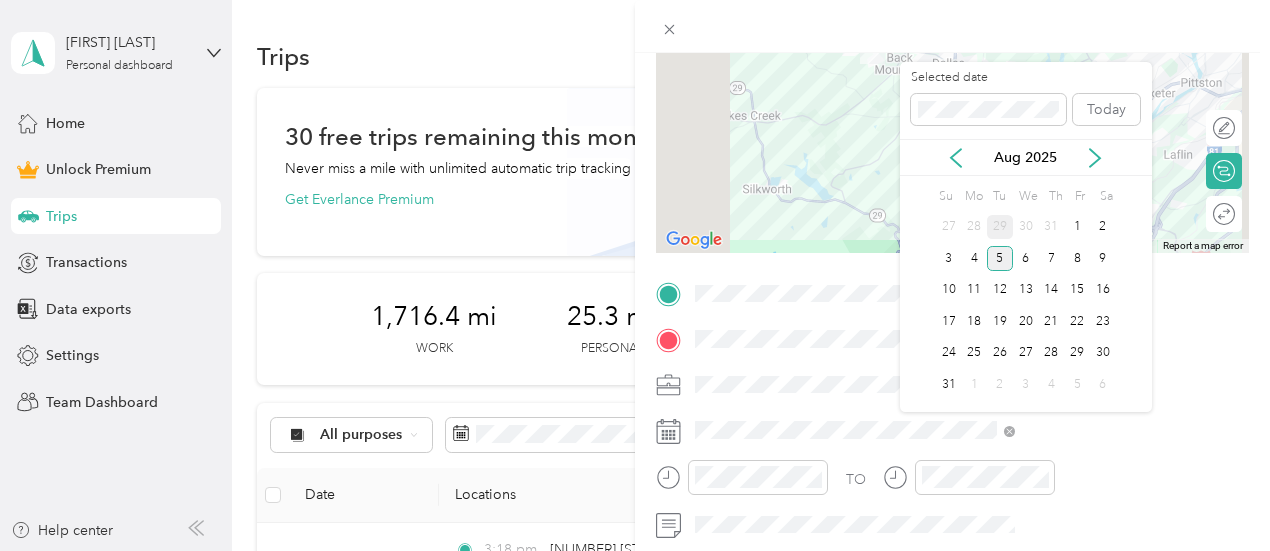 click on "29" at bounding box center [1000, 227] 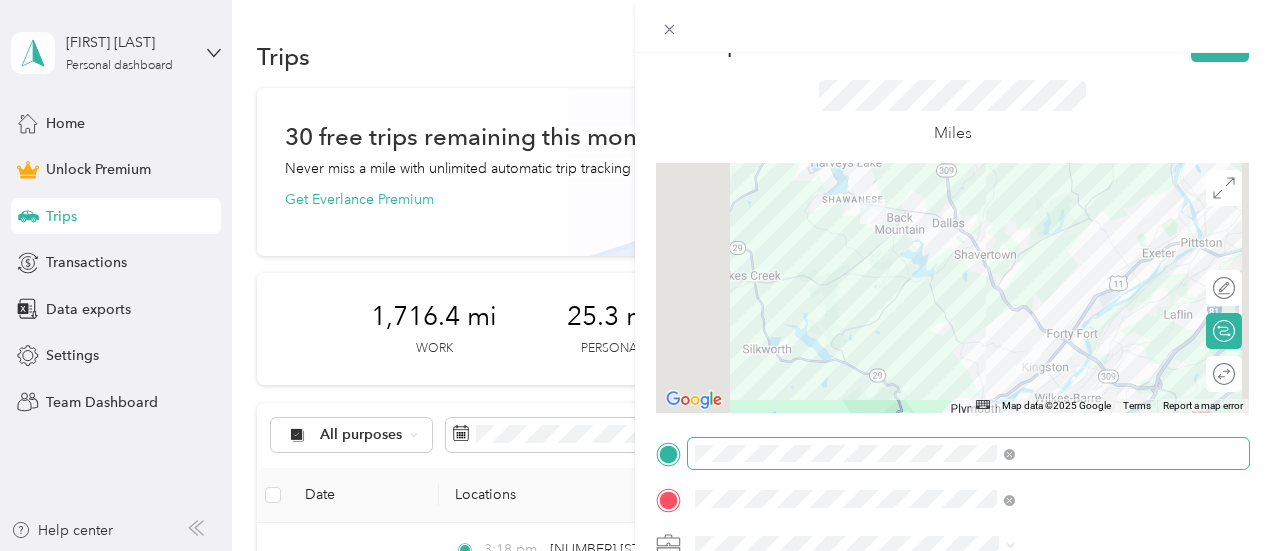scroll, scrollTop: 0, scrollLeft: 0, axis: both 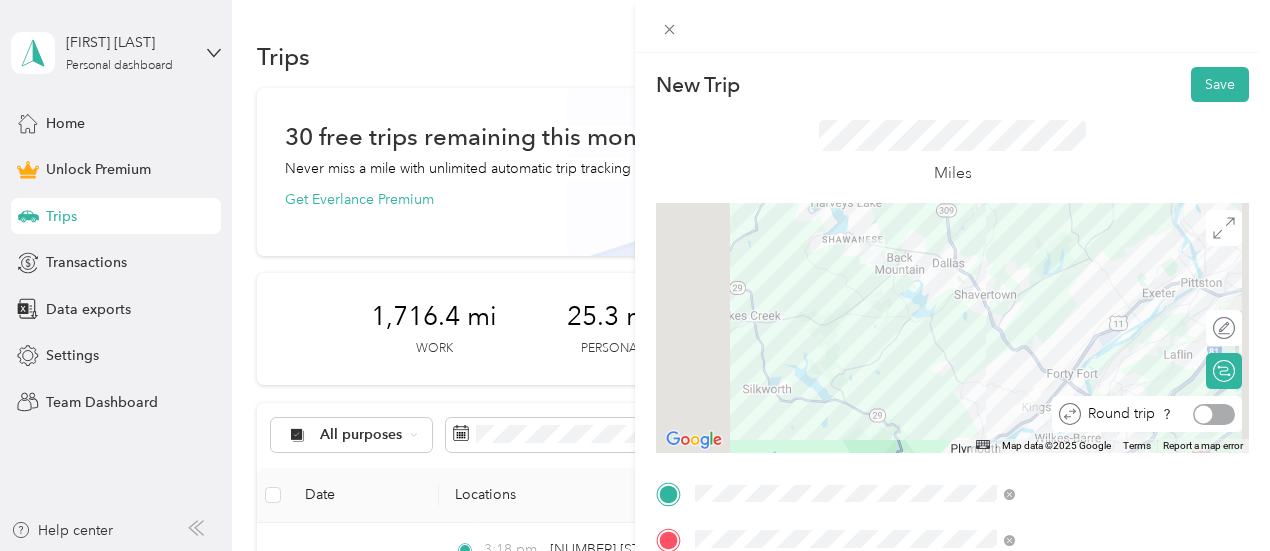 click at bounding box center (1214, 414) 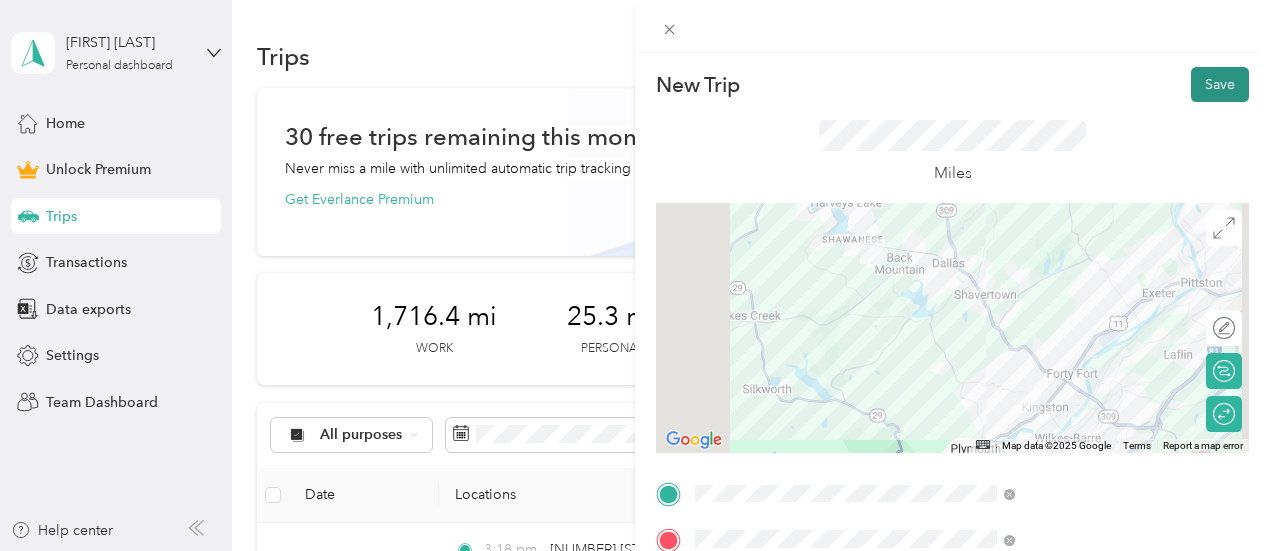 click on "Save" at bounding box center (1220, 84) 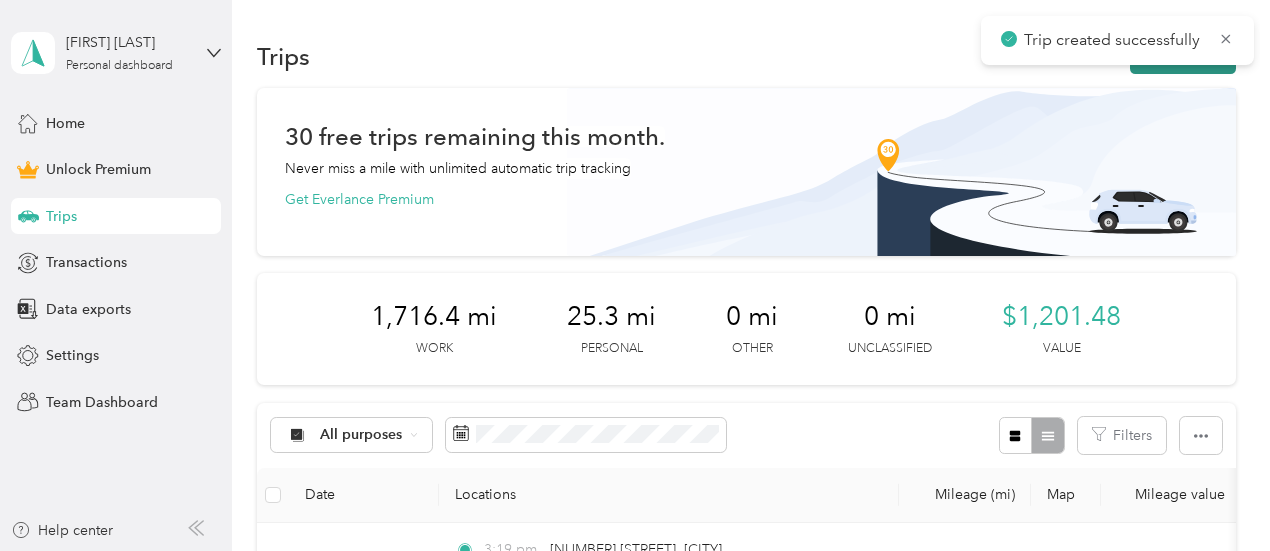 click on "New trip" at bounding box center (1183, 56) 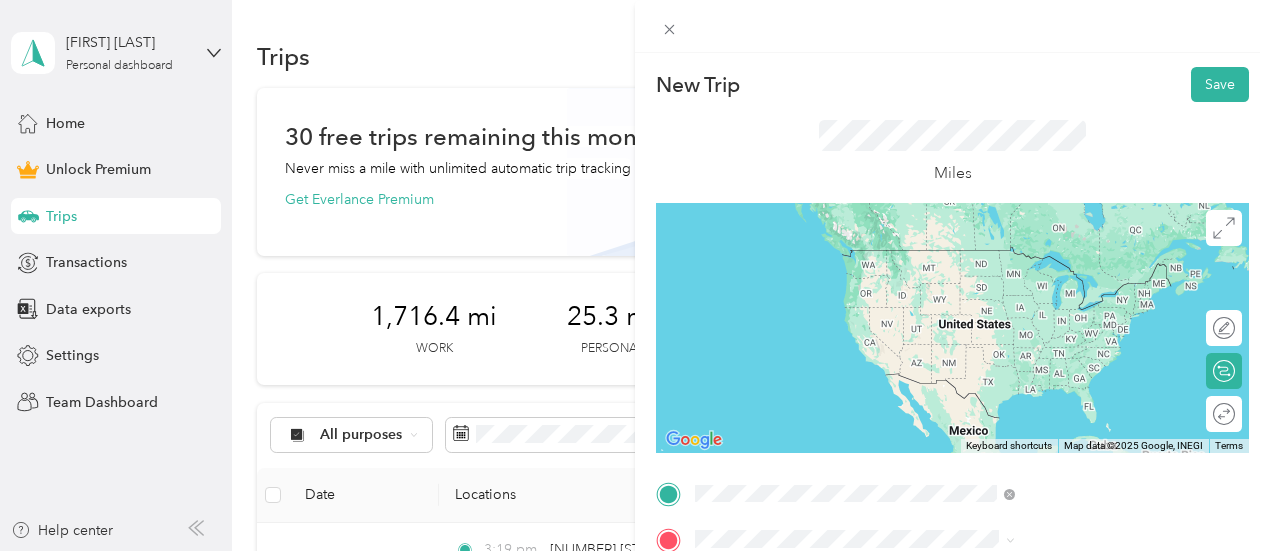 click on "[NUMBER] [STREET]
[CITY], [STATE] [POSTAL_CODE], [COUNTRY]" at bounding box center [1067, 341] 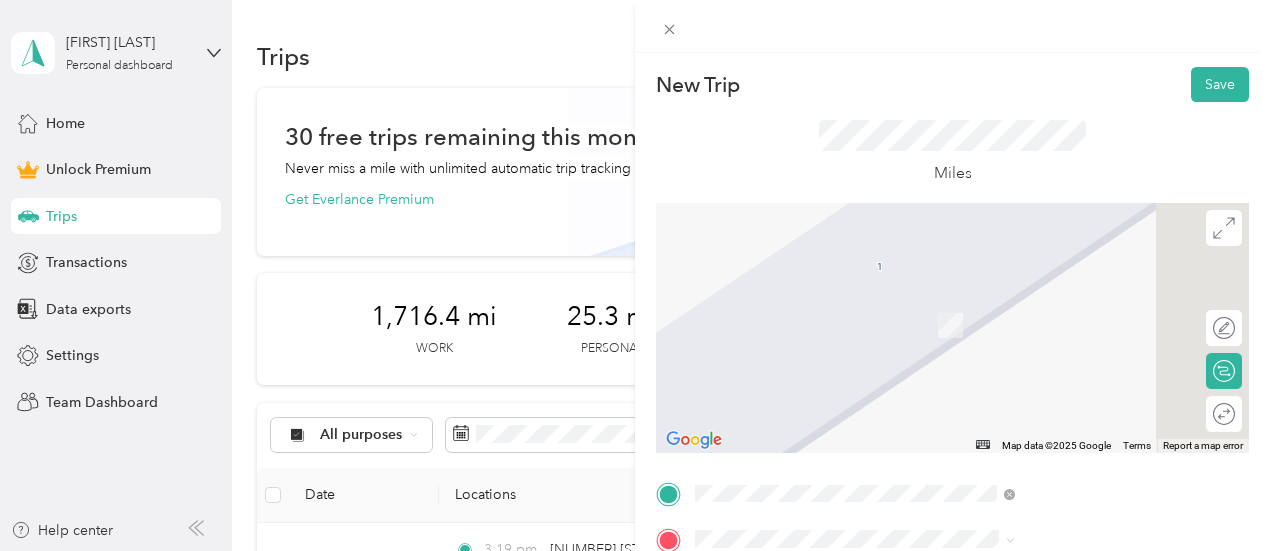 scroll, scrollTop: 100, scrollLeft: 0, axis: vertical 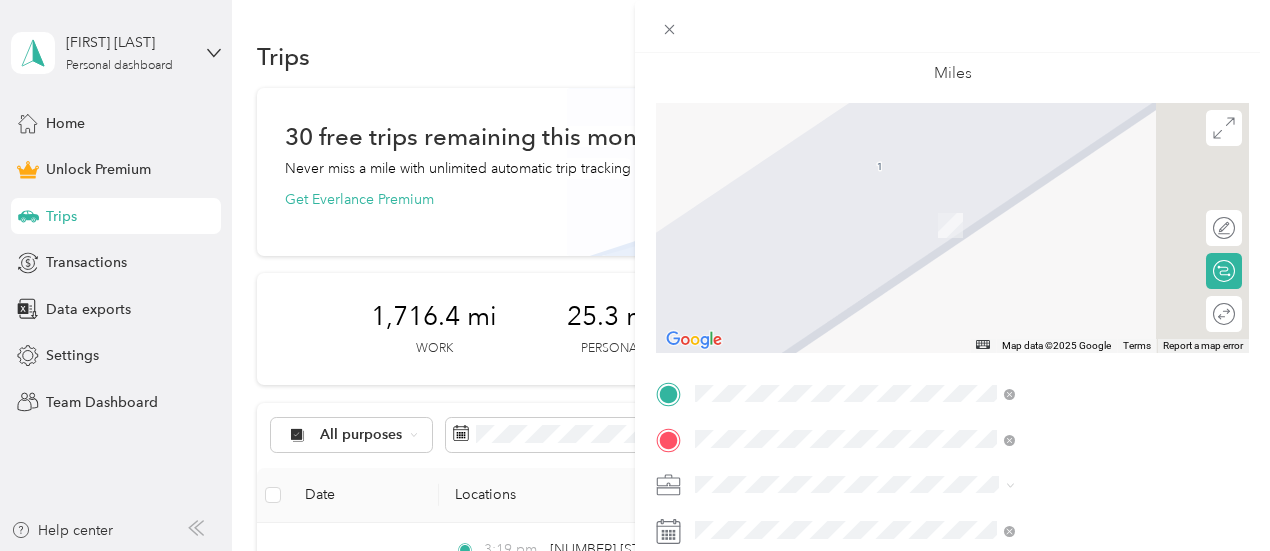 click on "[NUMBER] [STREET]
[CITY], [STATE] [POSTAL_CODE], [COUNTRY]" at bounding box center [1081, 191] 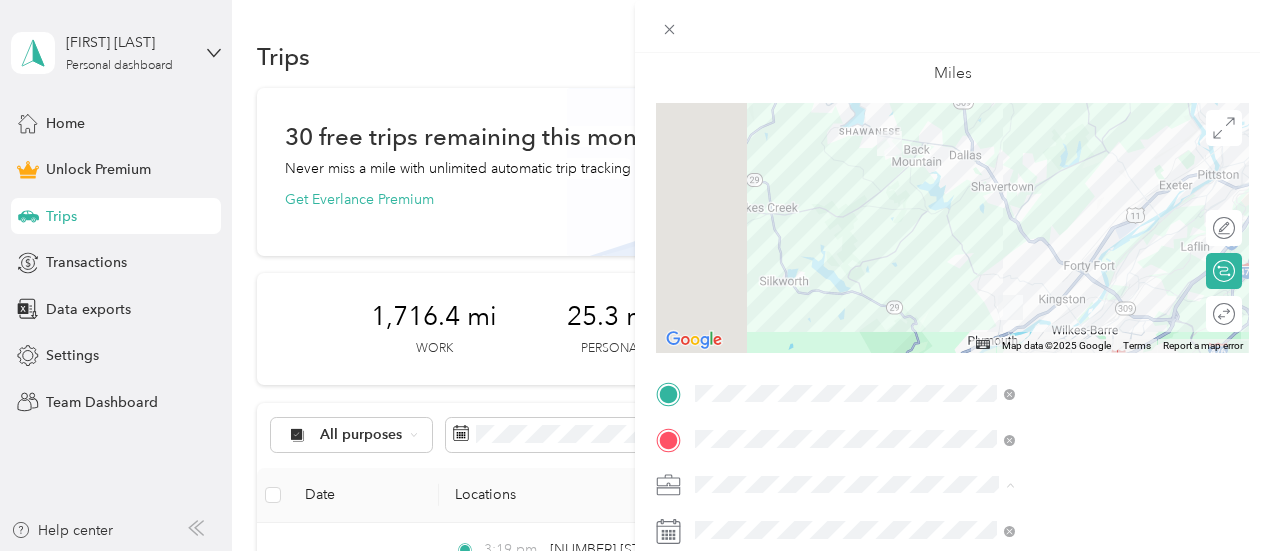 click on "Work" at bounding box center [1067, 204] 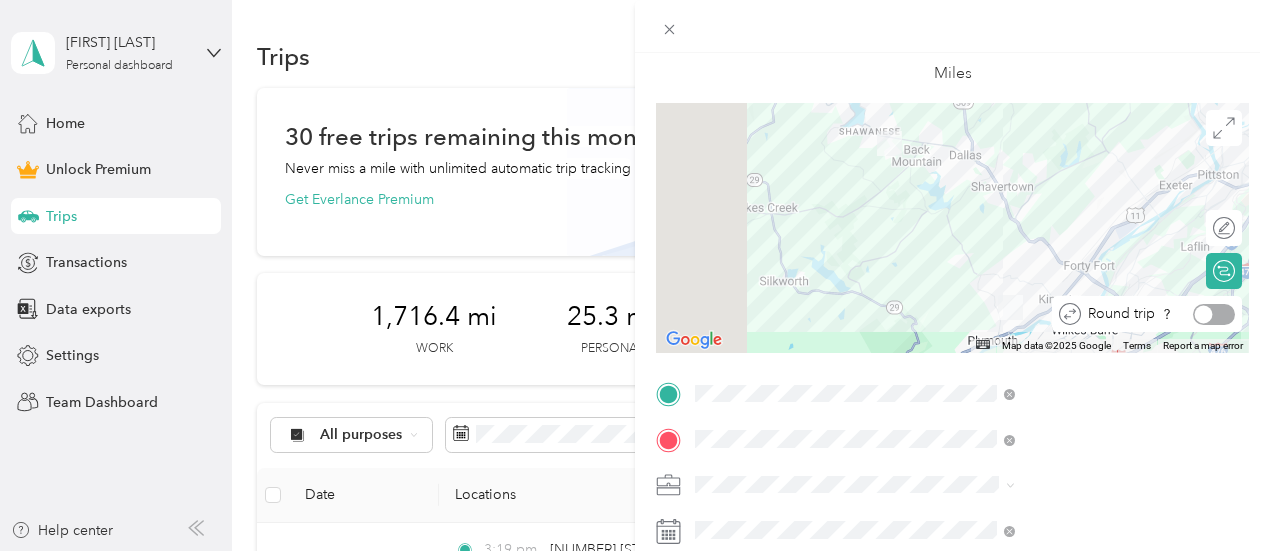 click at bounding box center (1204, 314) 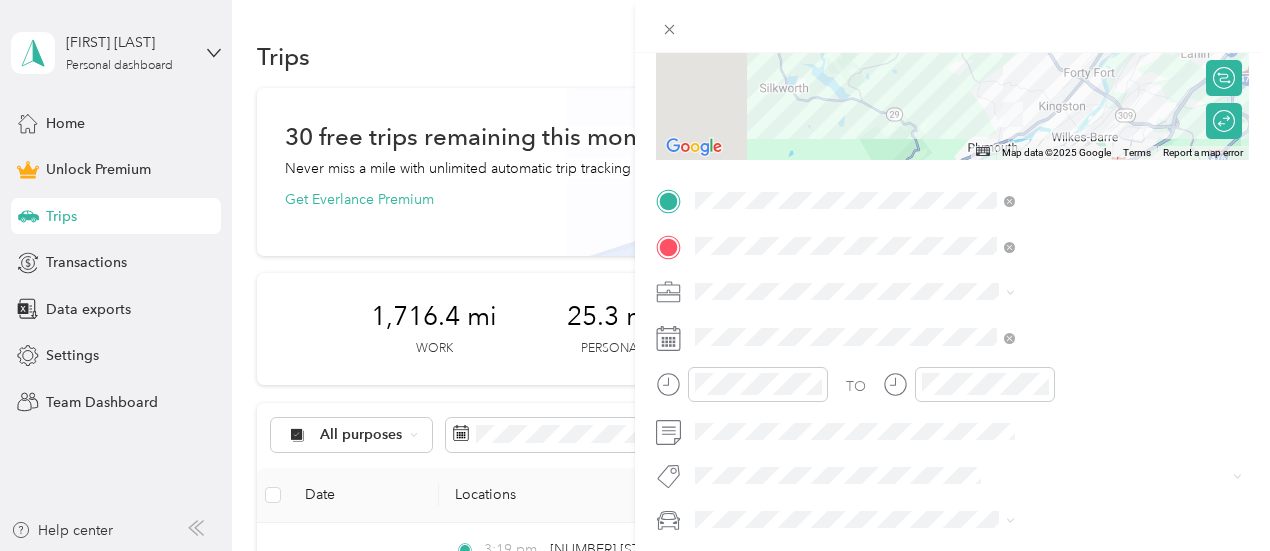 scroll, scrollTop: 300, scrollLeft: 0, axis: vertical 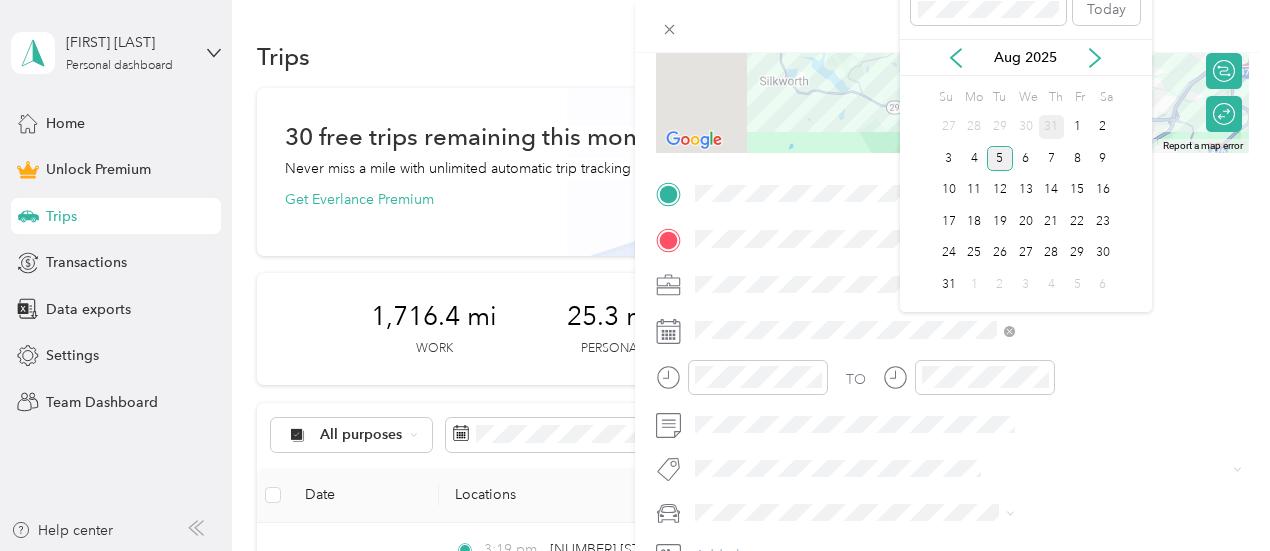 click on "31" at bounding box center [1052, 127] 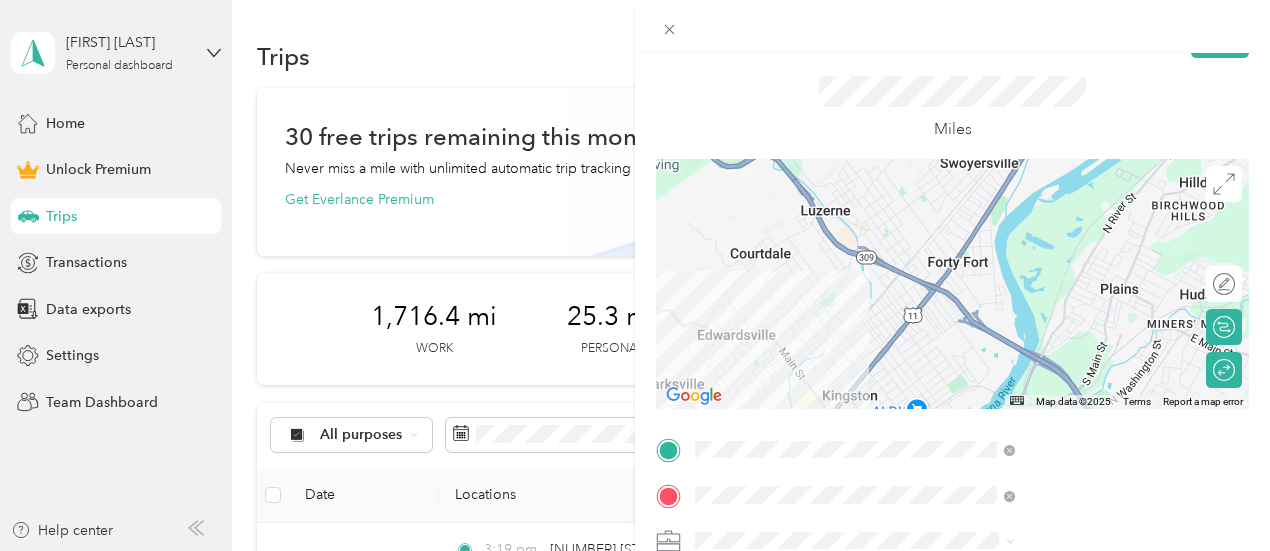 scroll, scrollTop: 0, scrollLeft: 0, axis: both 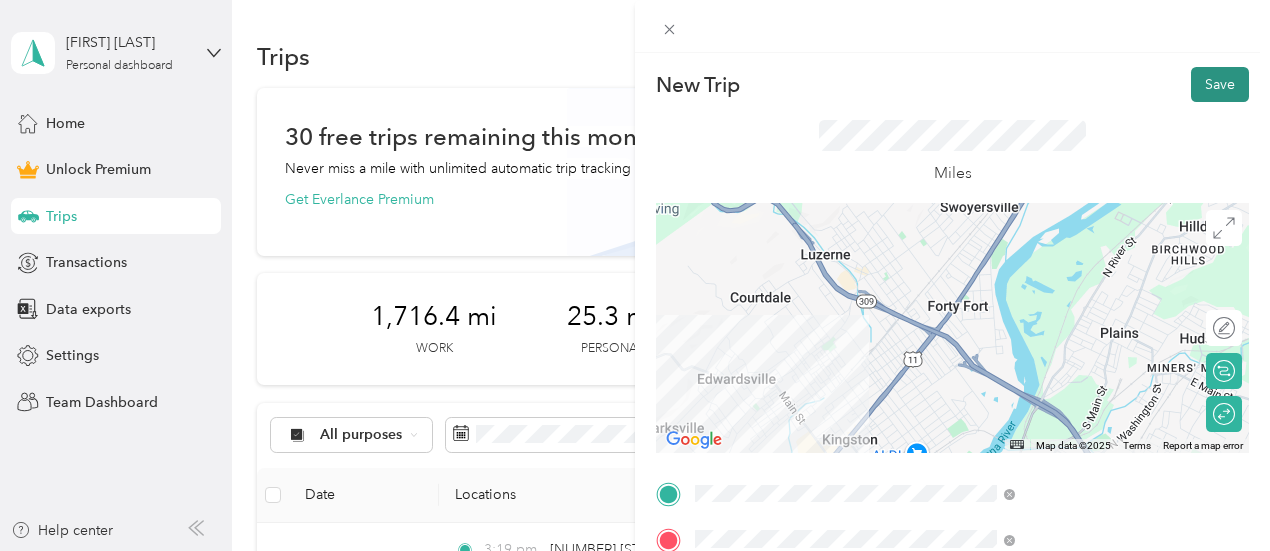 click on "Save" at bounding box center (1220, 84) 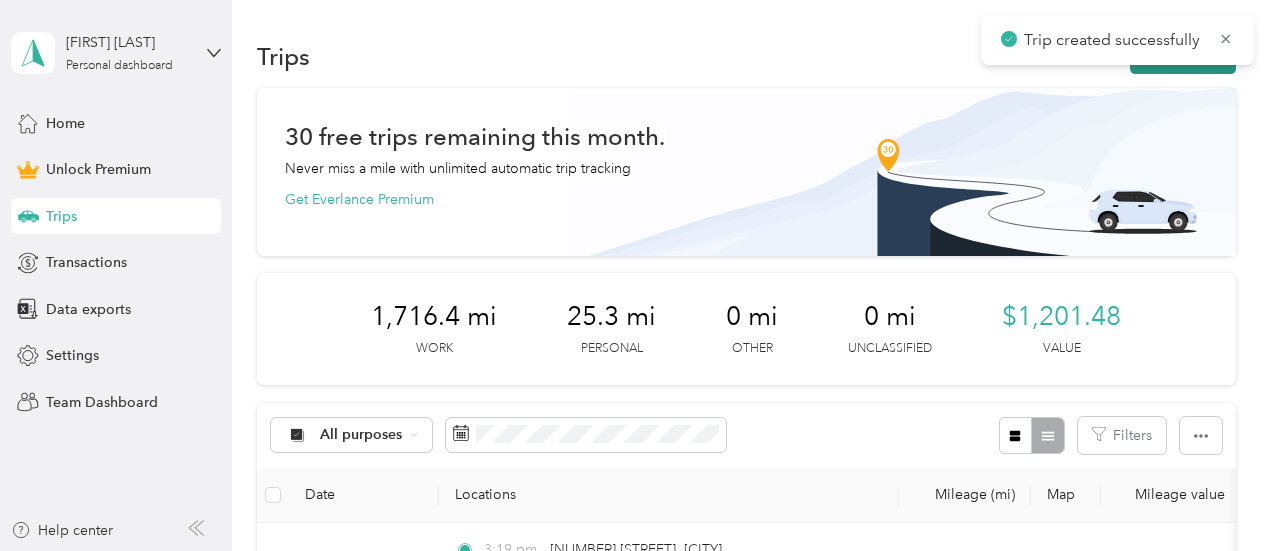 click on "New trip" at bounding box center [1183, 56] 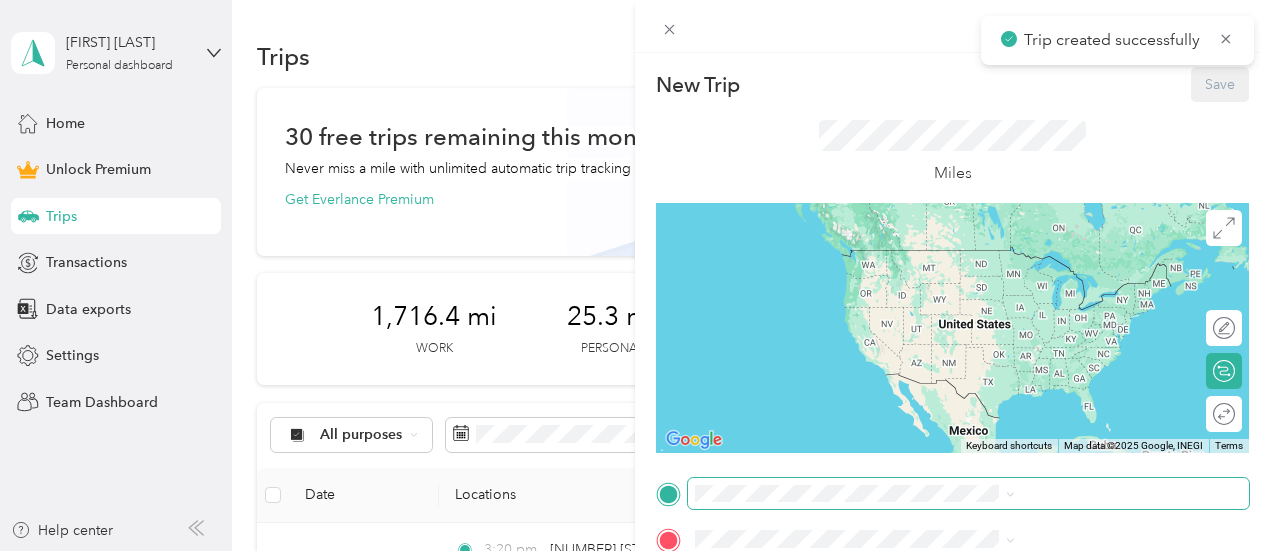 click at bounding box center [968, 494] 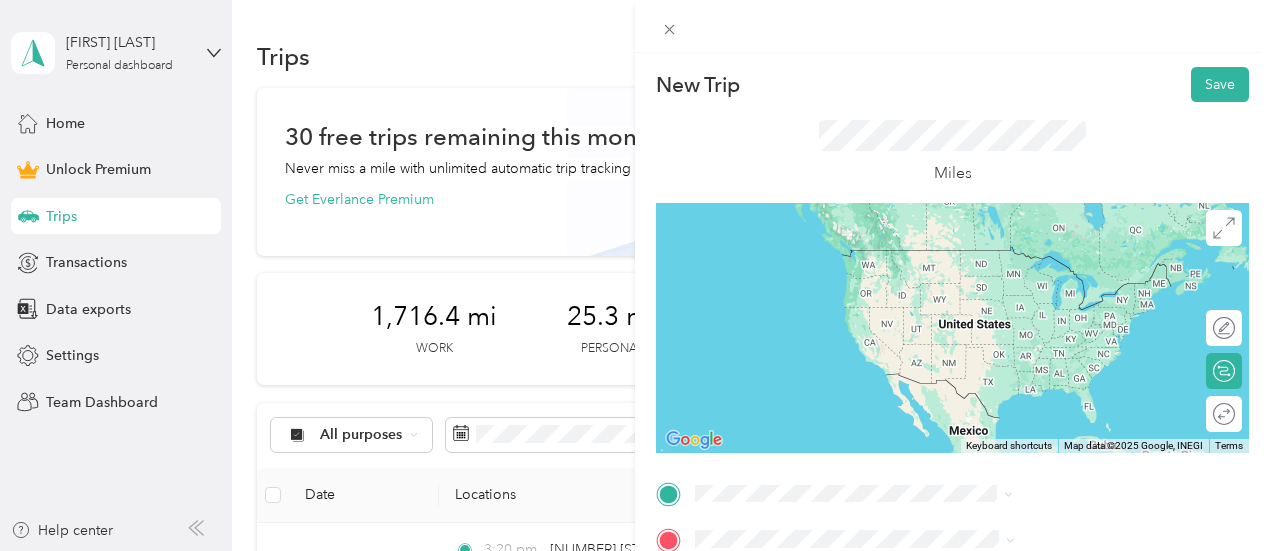 click on "[NUMBER] [STREET]
[CITY], [STATE] [POSTAL_CODE], [COUNTRY]" at bounding box center [1067, 341] 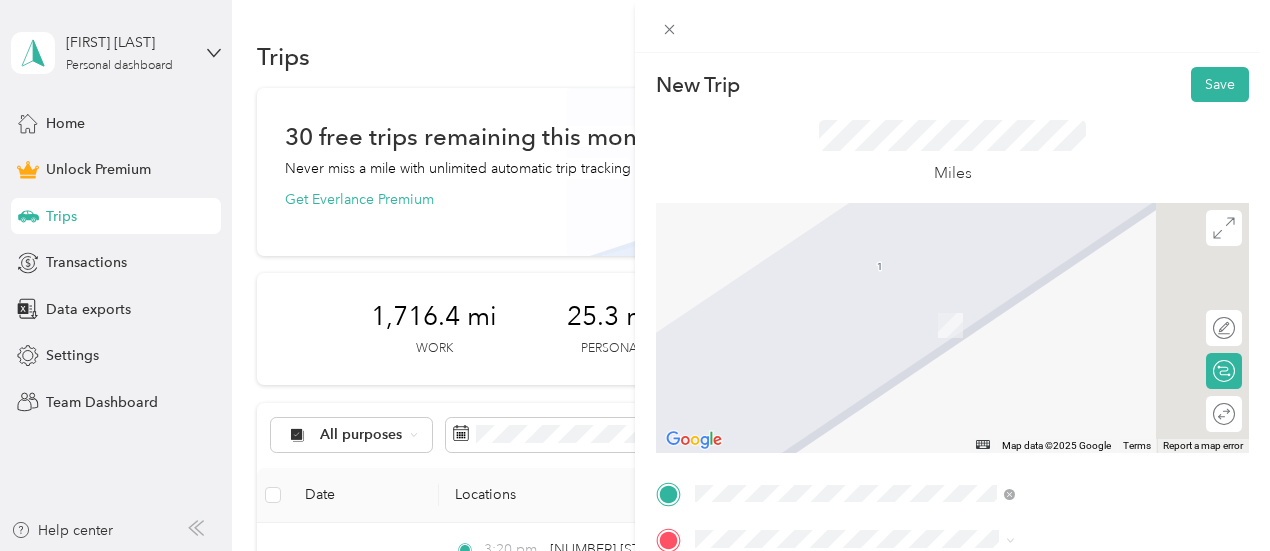 click on "New Trip Save This trip cannot be edited because it is either under review, approved, or paid. Contact your Team Manager to edit it. Miles ← Move left → Move right ↑ Move up ↓ Move down + Zoom in - Zoom out Home Jump left by 75% End Jump right by 75% Page Up Jump up by 75% Page Down Jump down by 75% Map Data Map data ©2025 Google Map data ©2025 Google 2 m  Click to toggle between metric and imperial units Terms Report a map error Edit route Calculate route Round trip TO Add photo" at bounding box center [635, 275] 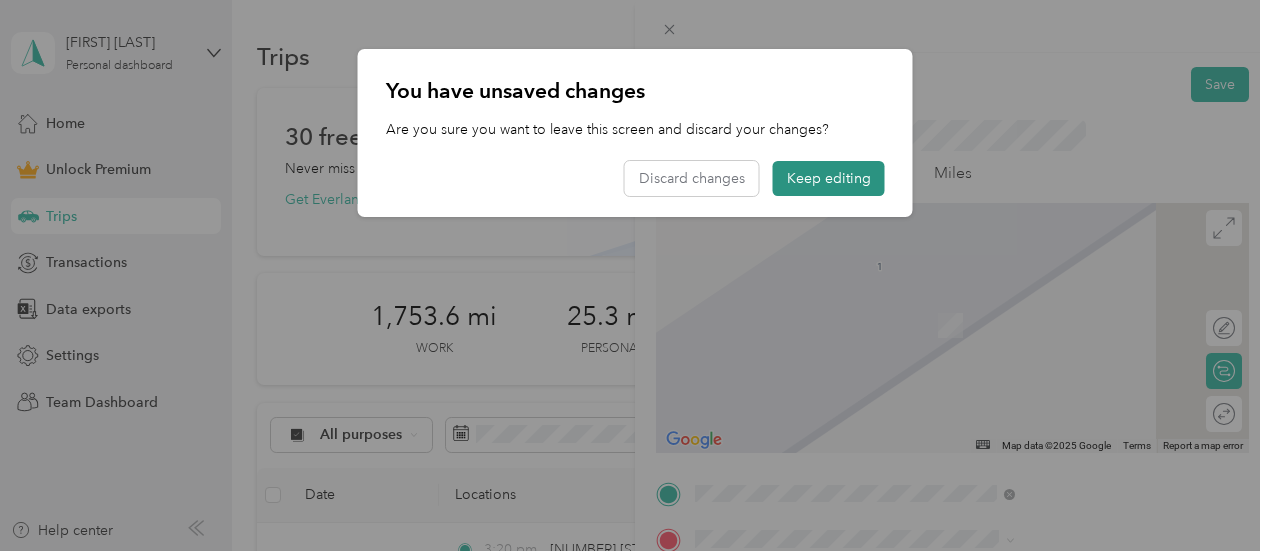 click on "Keep editing" at bounding box center [829, 178] 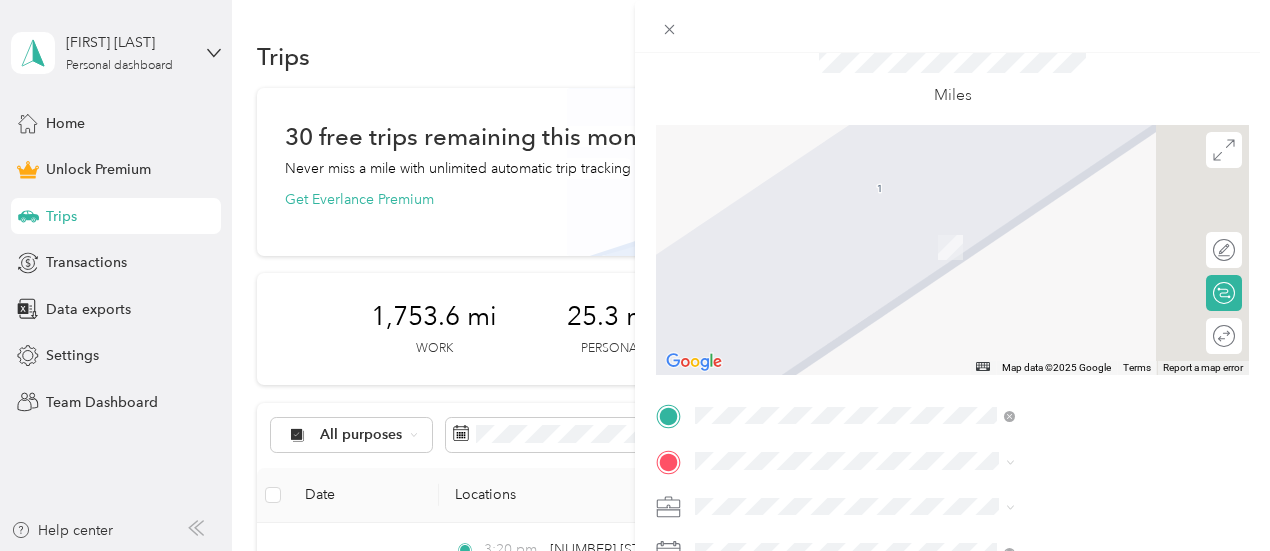 scroll, scrollTop: 100, scrollLeft: 0, axis: vertical 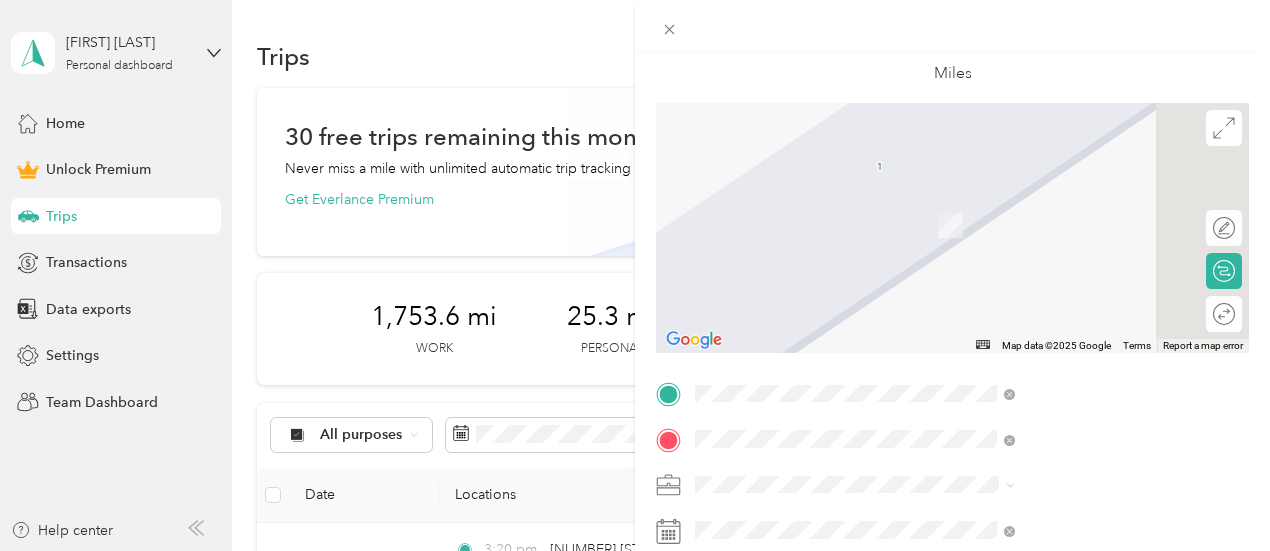 click on "[NUMBER] [STREET]
[CITY], [STATE] [POSTAL_CODE], [COUNTRY]" at bounding box center [1081, 213] 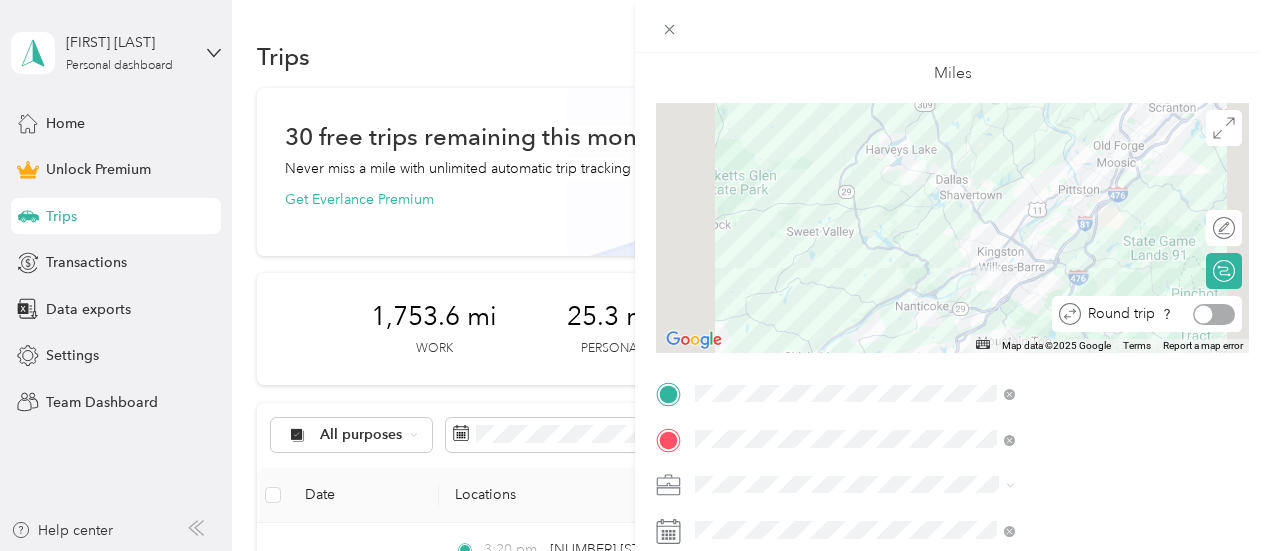 click at bounding box center (1214, 314) 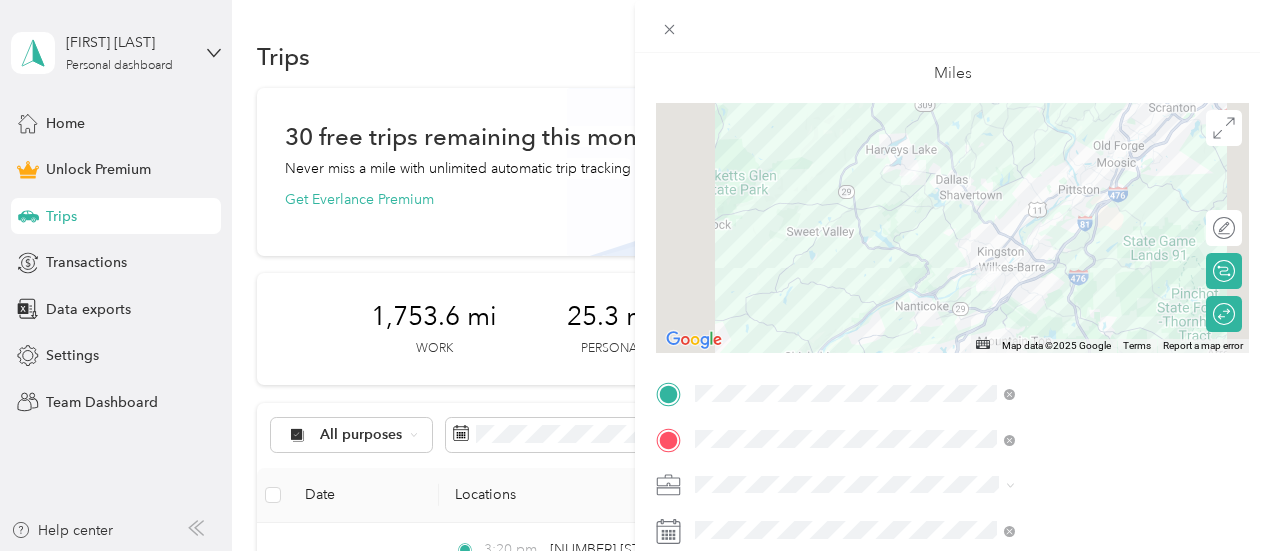 click on "Work" at bounding box center (1067, 202) 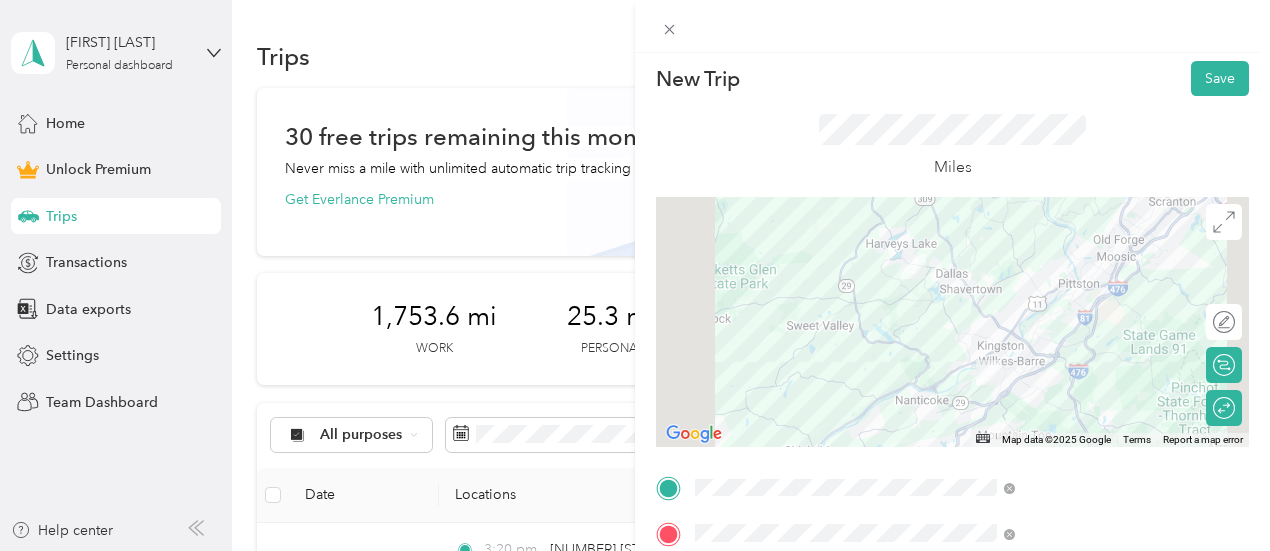 scroll, scrollTop: 0, scrollLeft: 0, axis: both 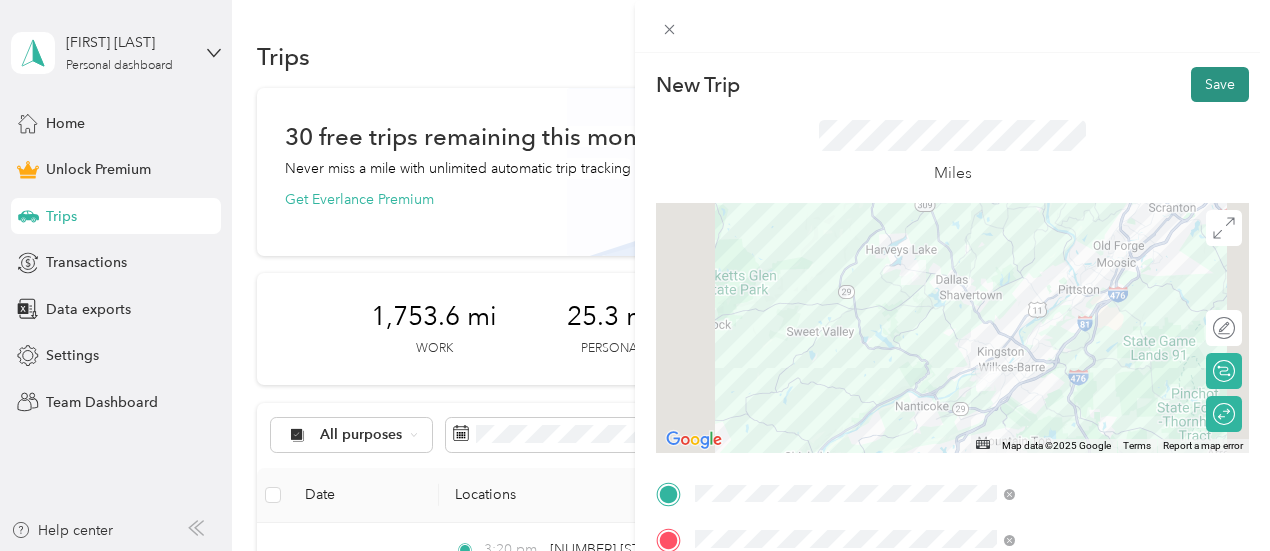 click on "Save" at bounding box center (1220, 84) 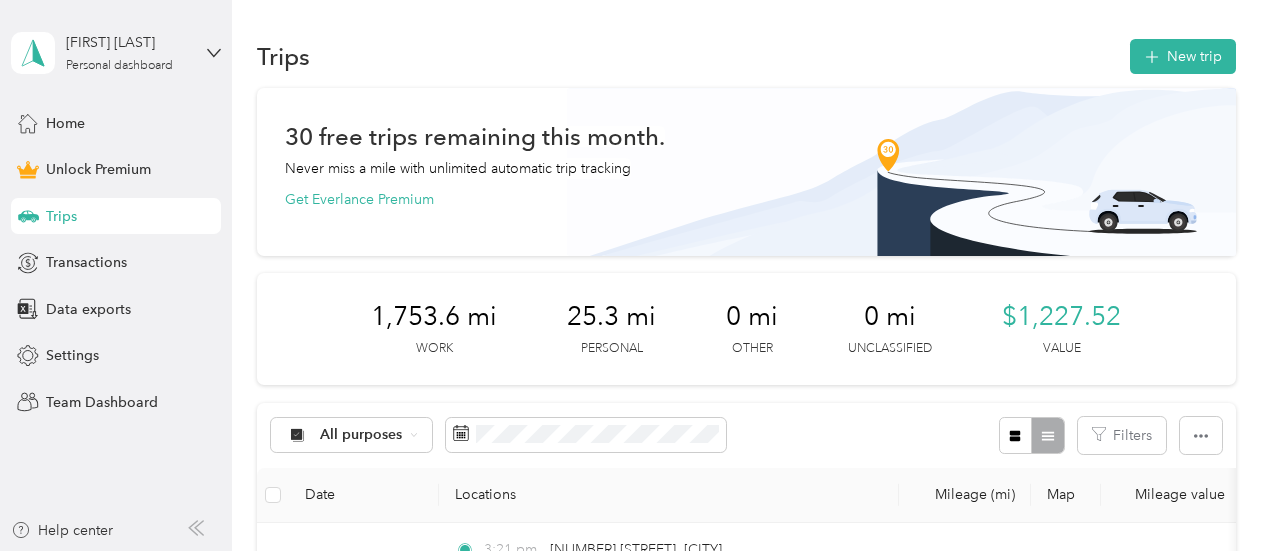 click on "[FIRST] [LAST] Personal dashboard Home Unlock Premium Trips Transactions Data exports Settings Team Dashboard Help center" at bounding box center (116, 275) 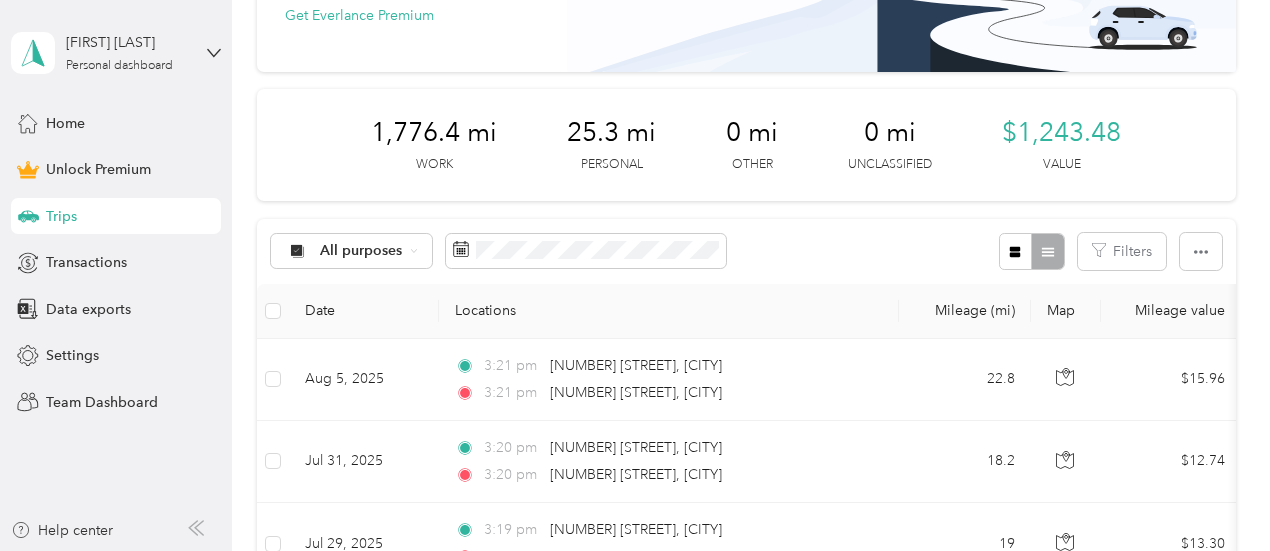 scroll, scrollTop: 400, scrollLeft: 0, axis: vertical 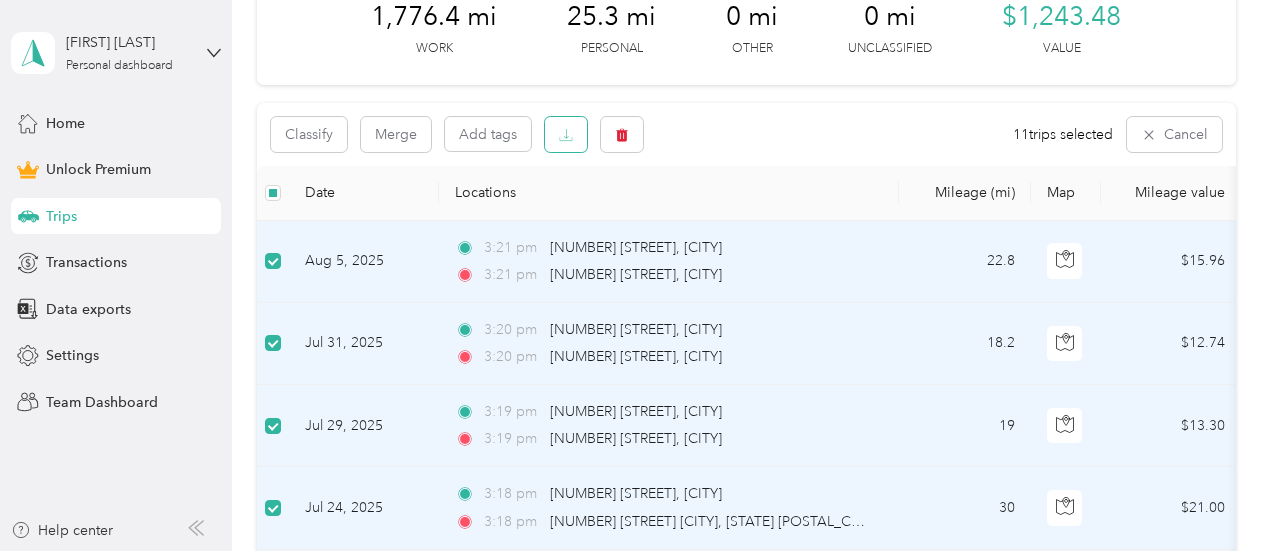 click at bounding box center (566, 134) 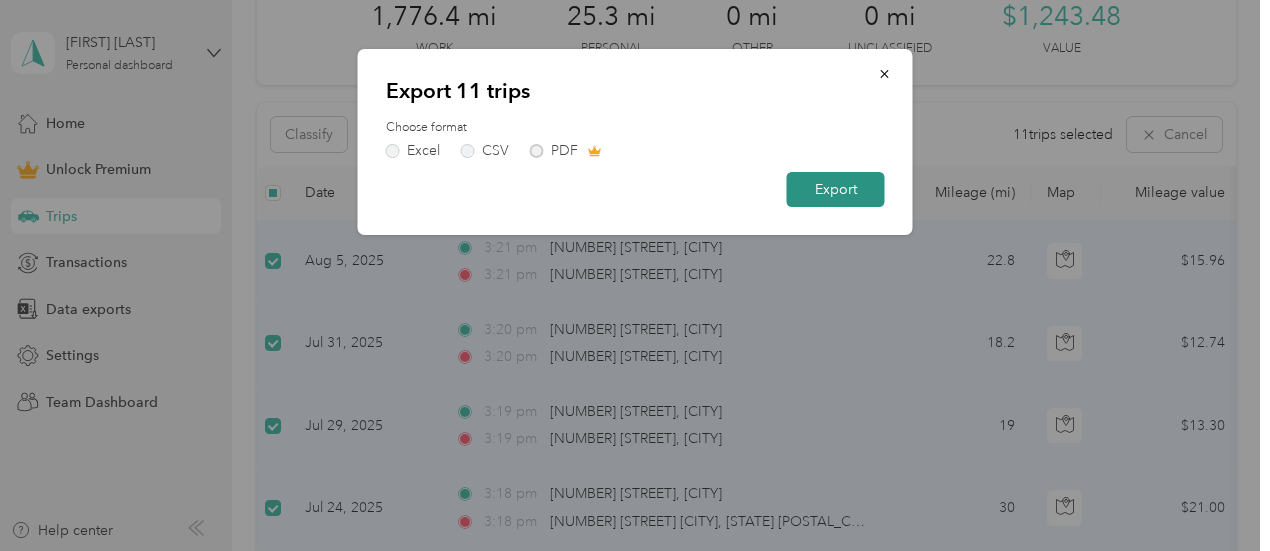 click on "Export" at bounding box center (836, 189) 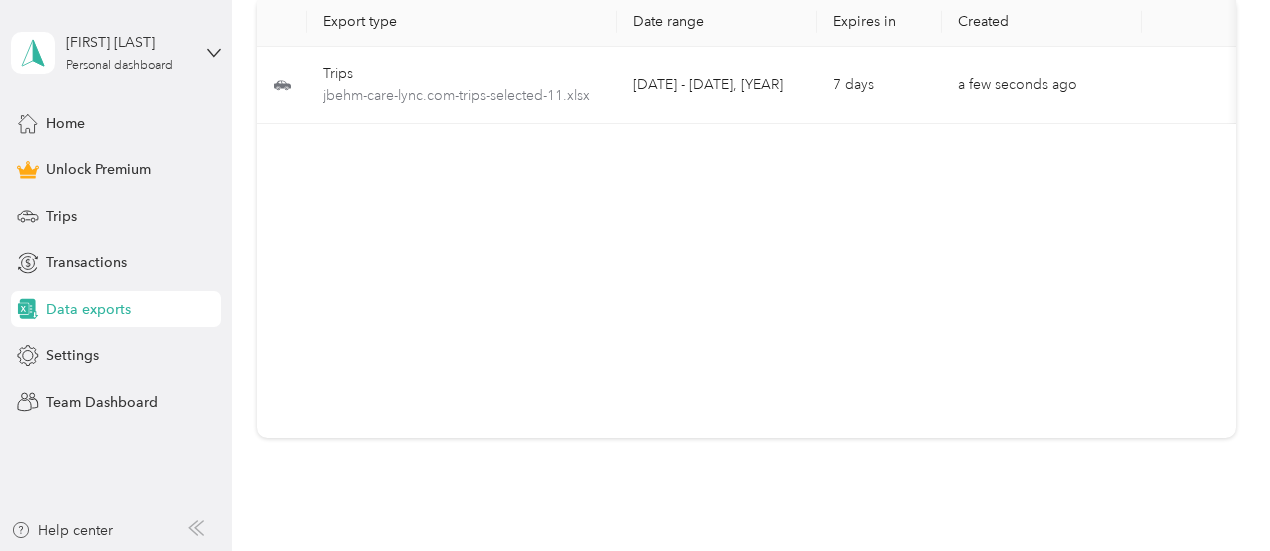 scroll, scrollTop: 0, scrollLeft: 0, axis: both 